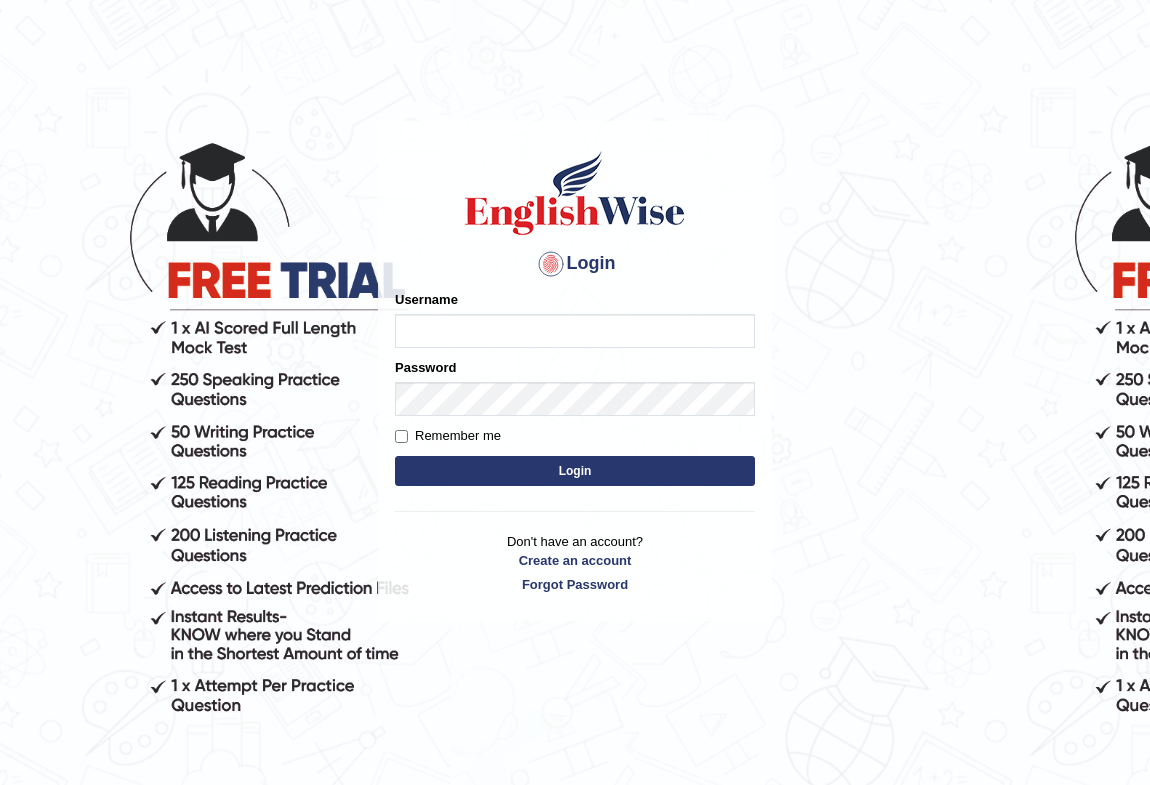 scroll, scrollTop: 0, scrollLeft: 0, axis: both 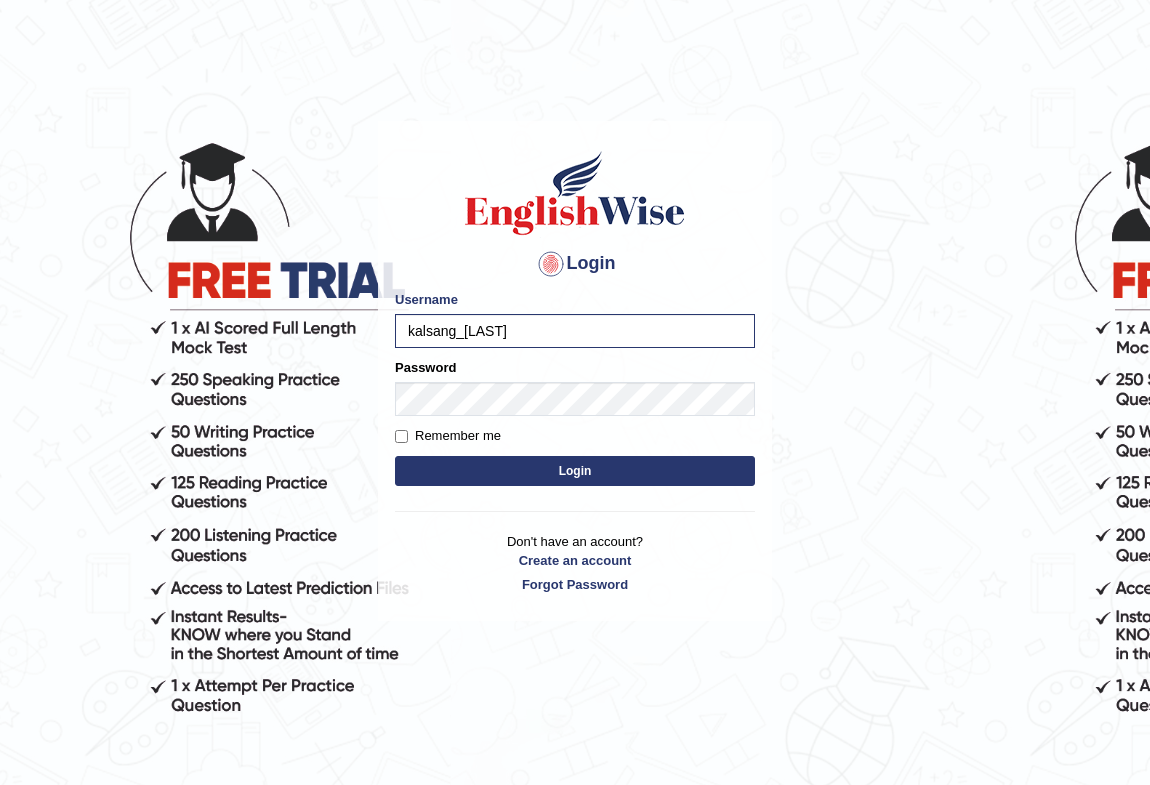 click on "kalsang_parramatta" at bounding box center (575, 331) 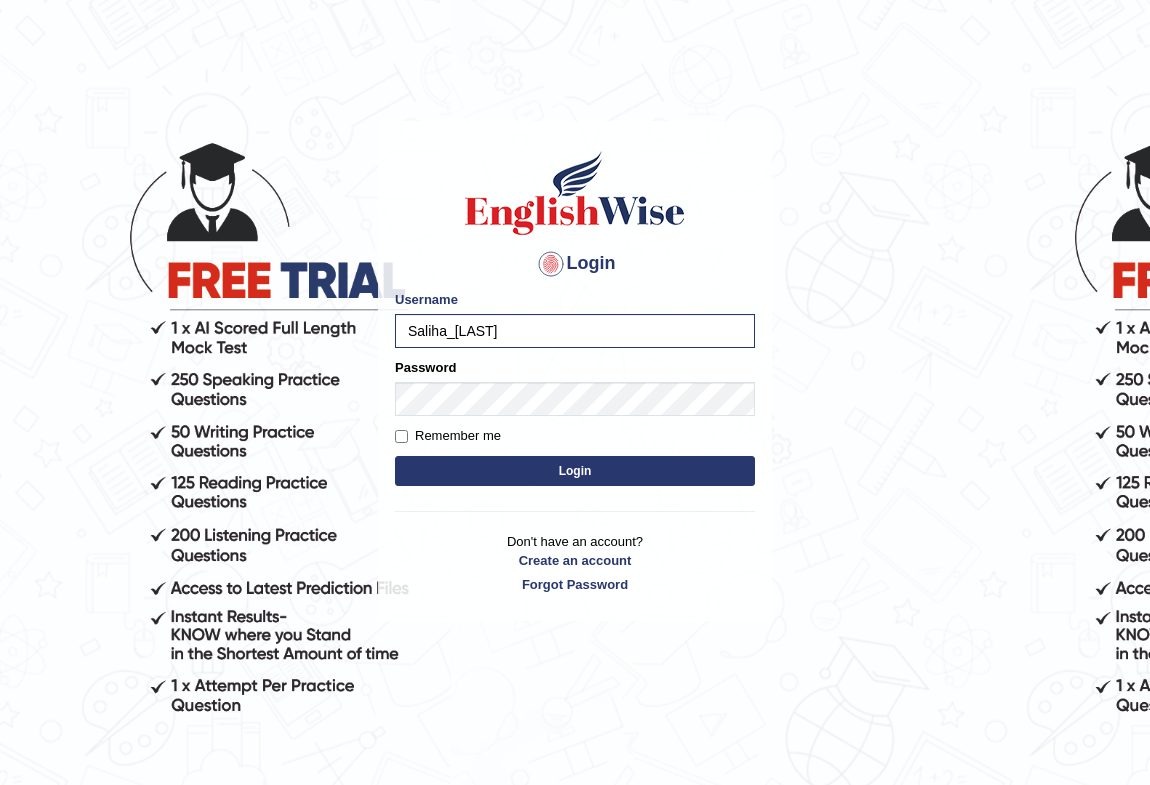 type on "Saliha_parramatta" 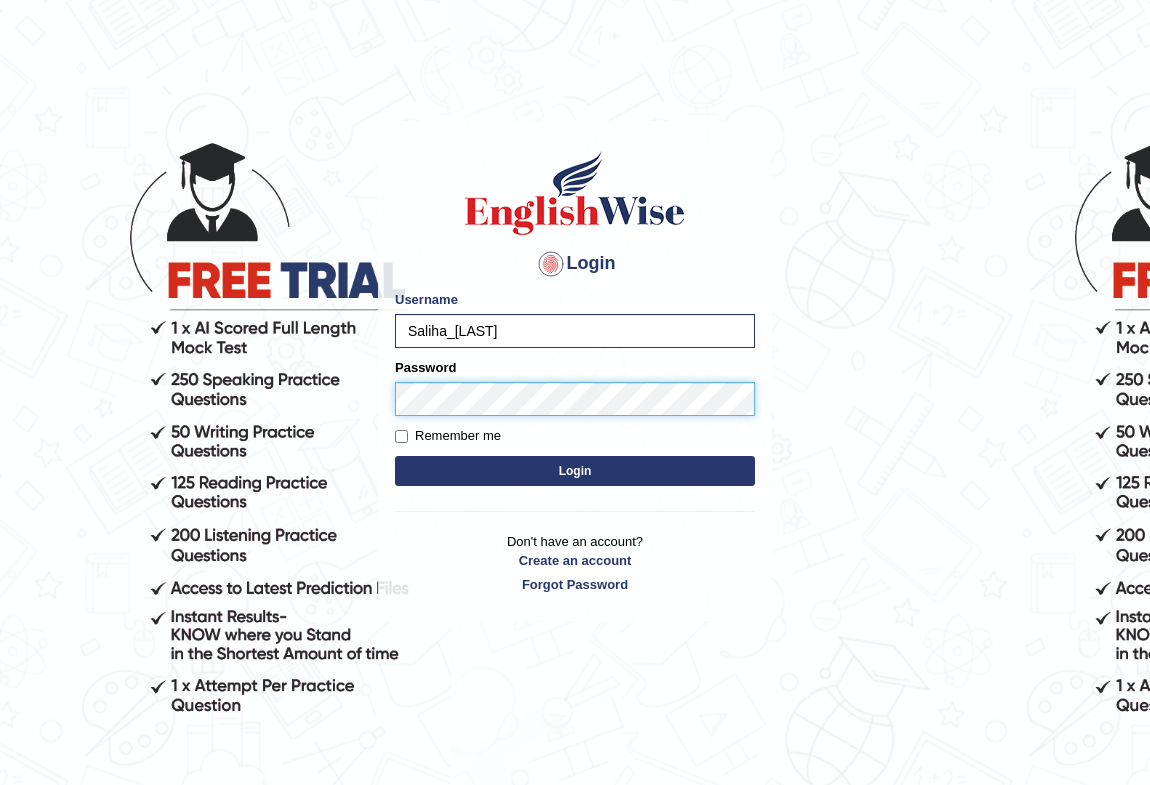 click on "Login" at bounding box center [575, 471] 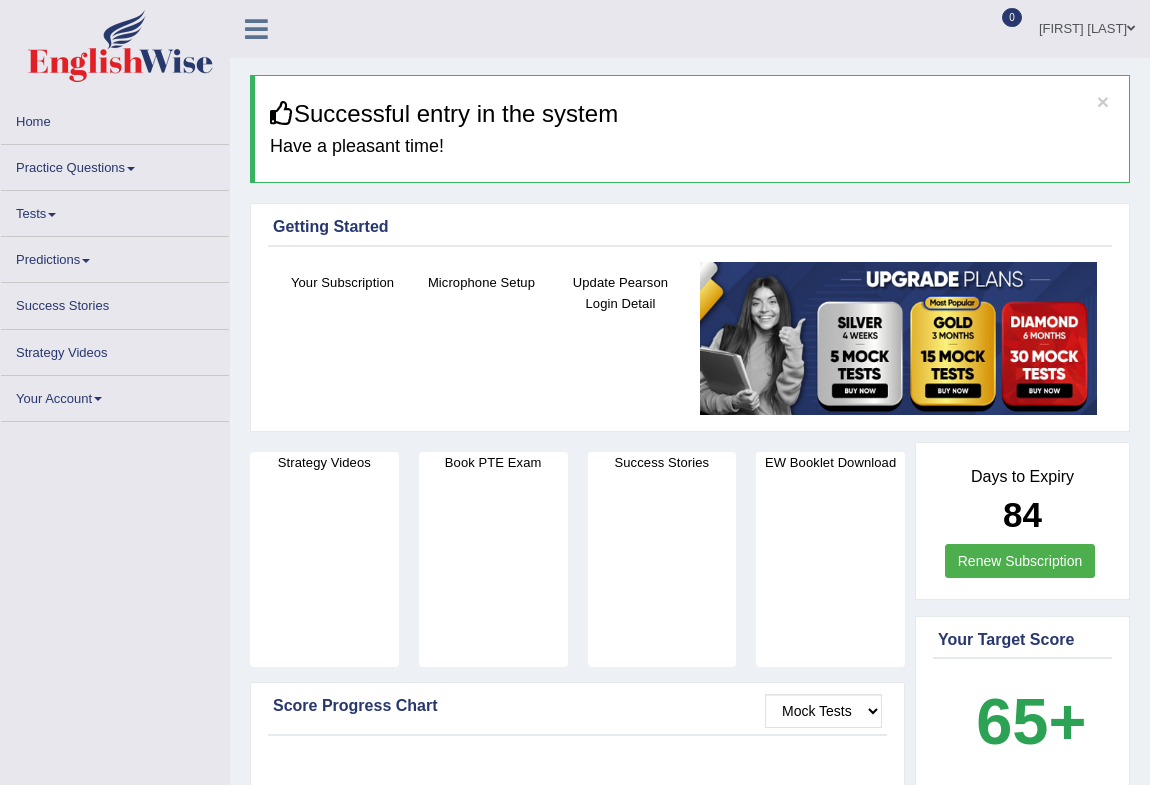 scroll, scrollTop: 0, scrollLeft: 0, axis: both 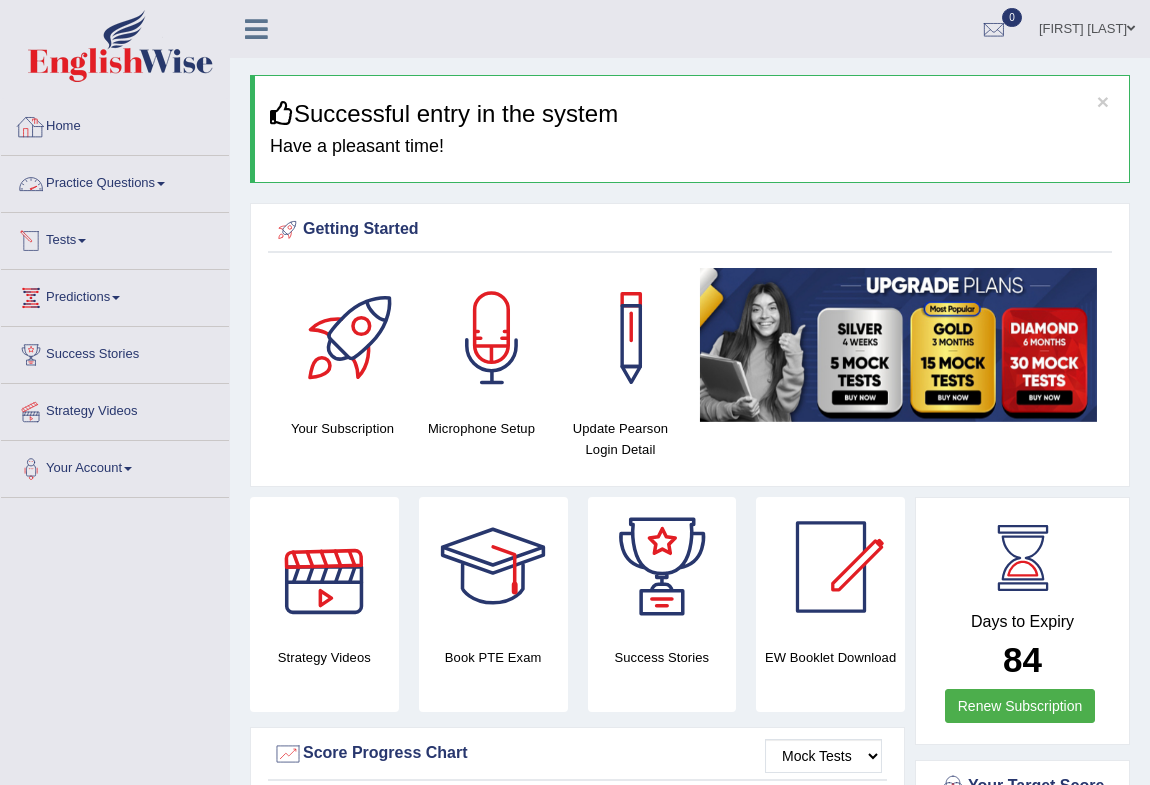 click on "Practice Questions" at bounding box center [115, 181] 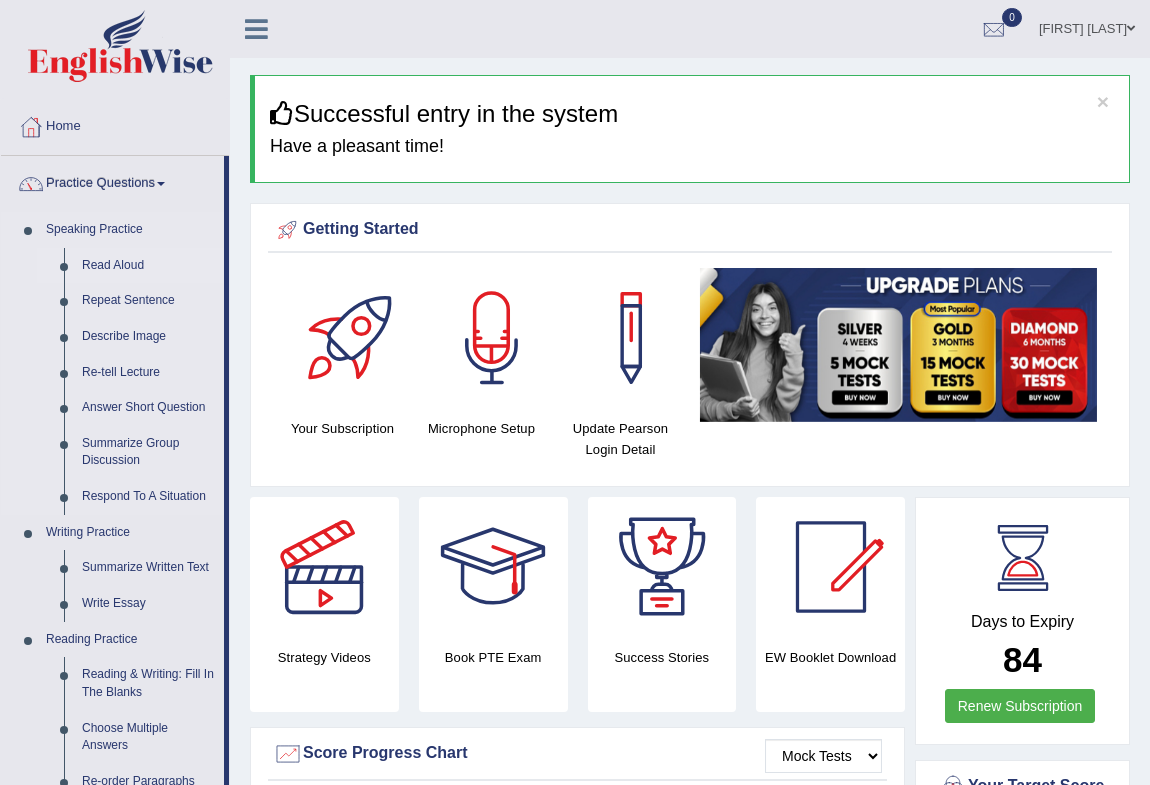 click on "Read Aloud" at bounding box center [148, 266] 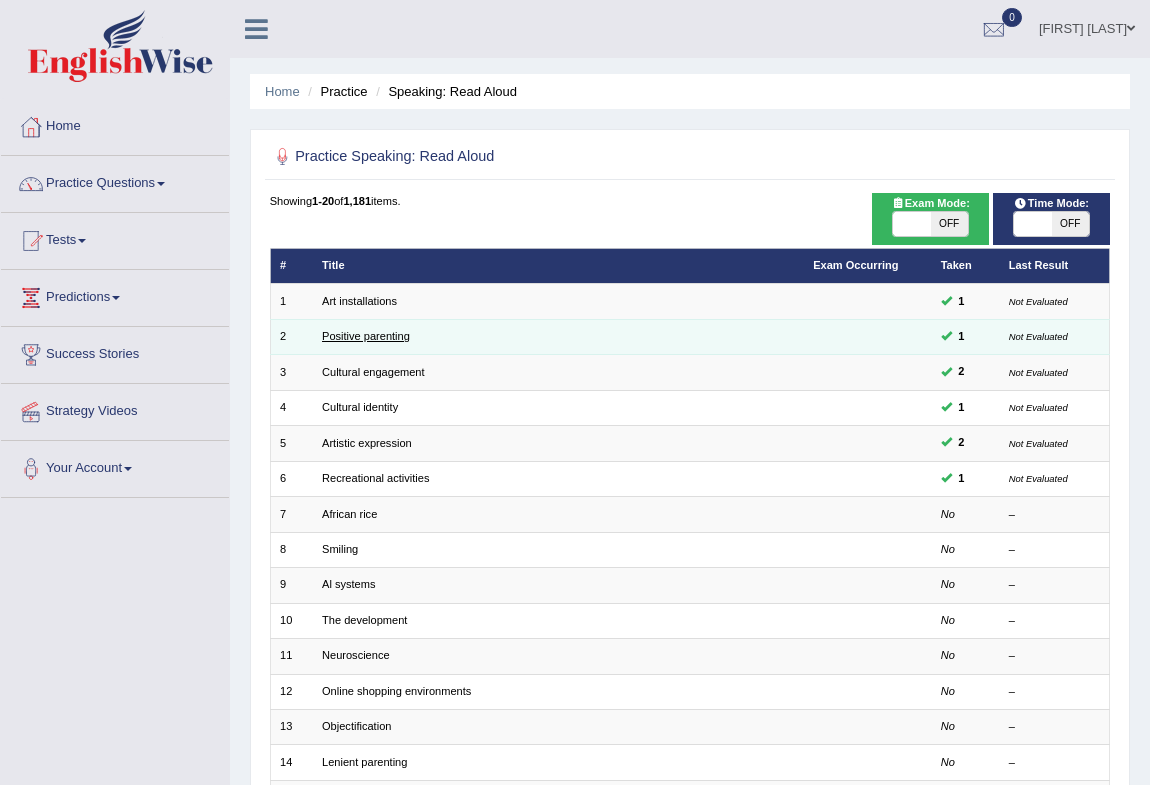 scroll, scrollTop: 0, scrollLeft: 0, axis: both 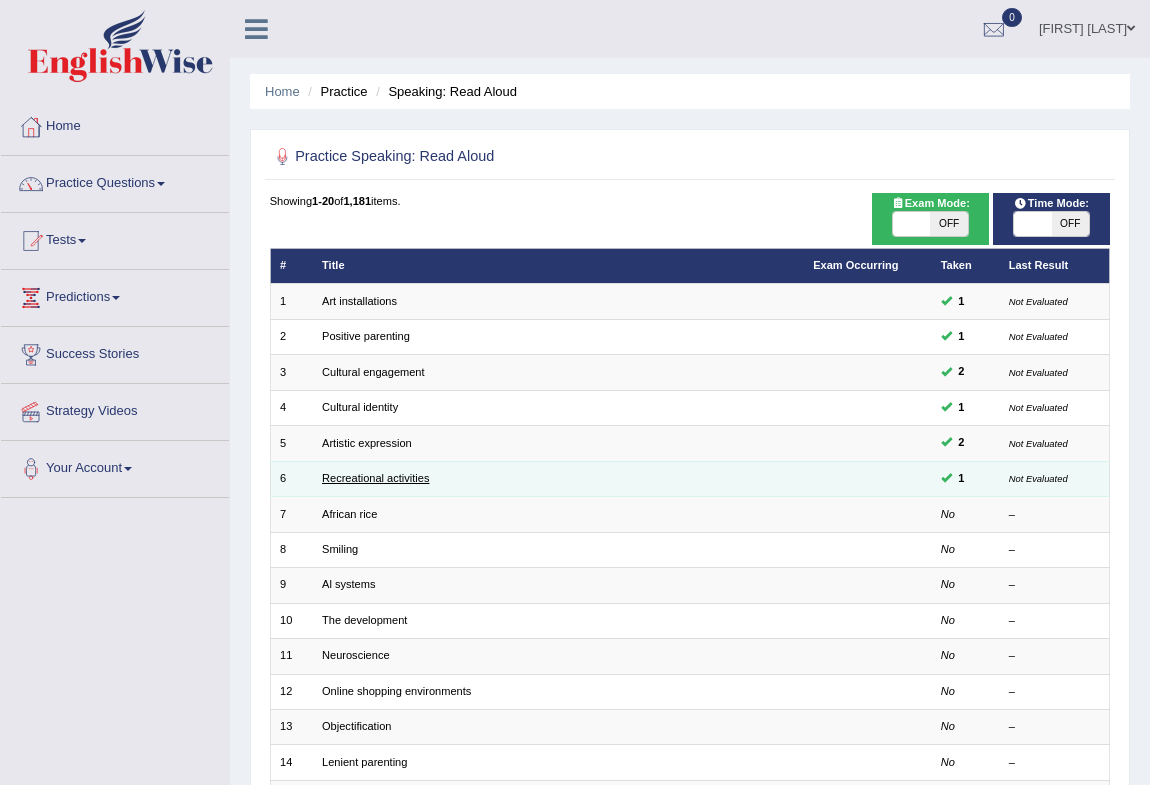 click on "Recreational activities" at bounding box center [375, 478] 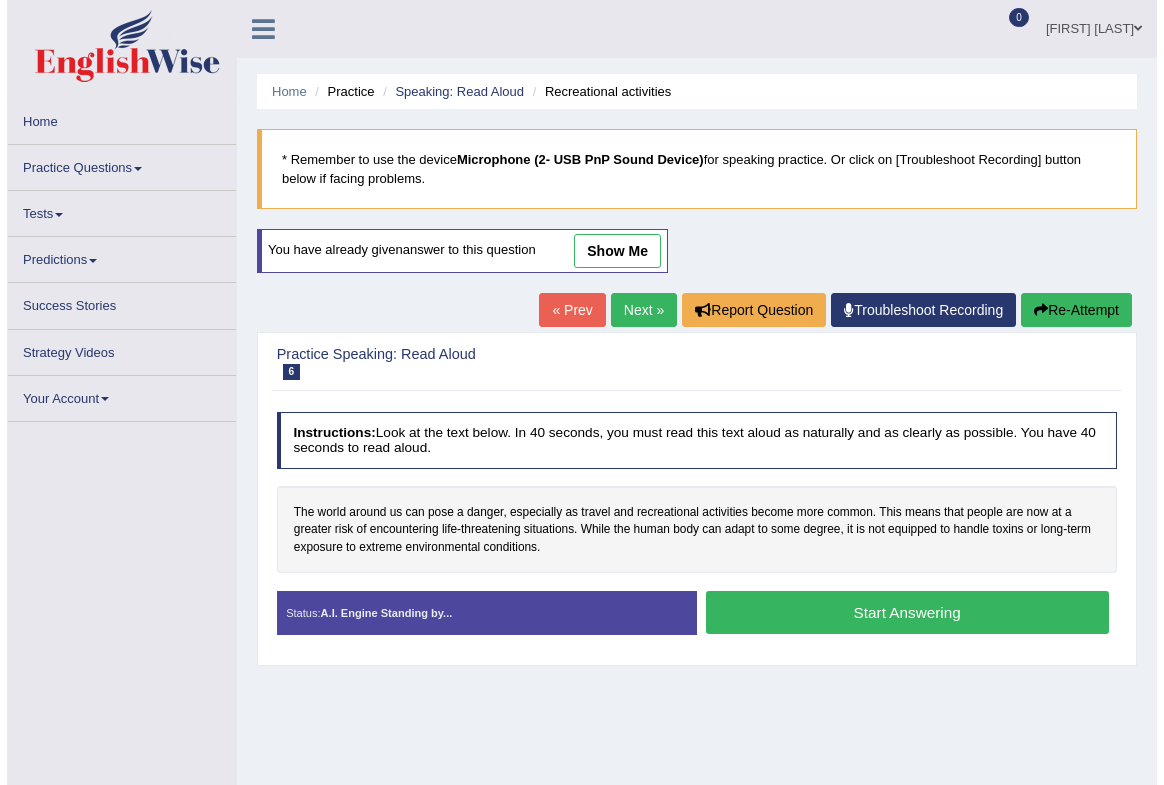 scroll, scrollTop: 0, scrollLeft: 0, axis: both 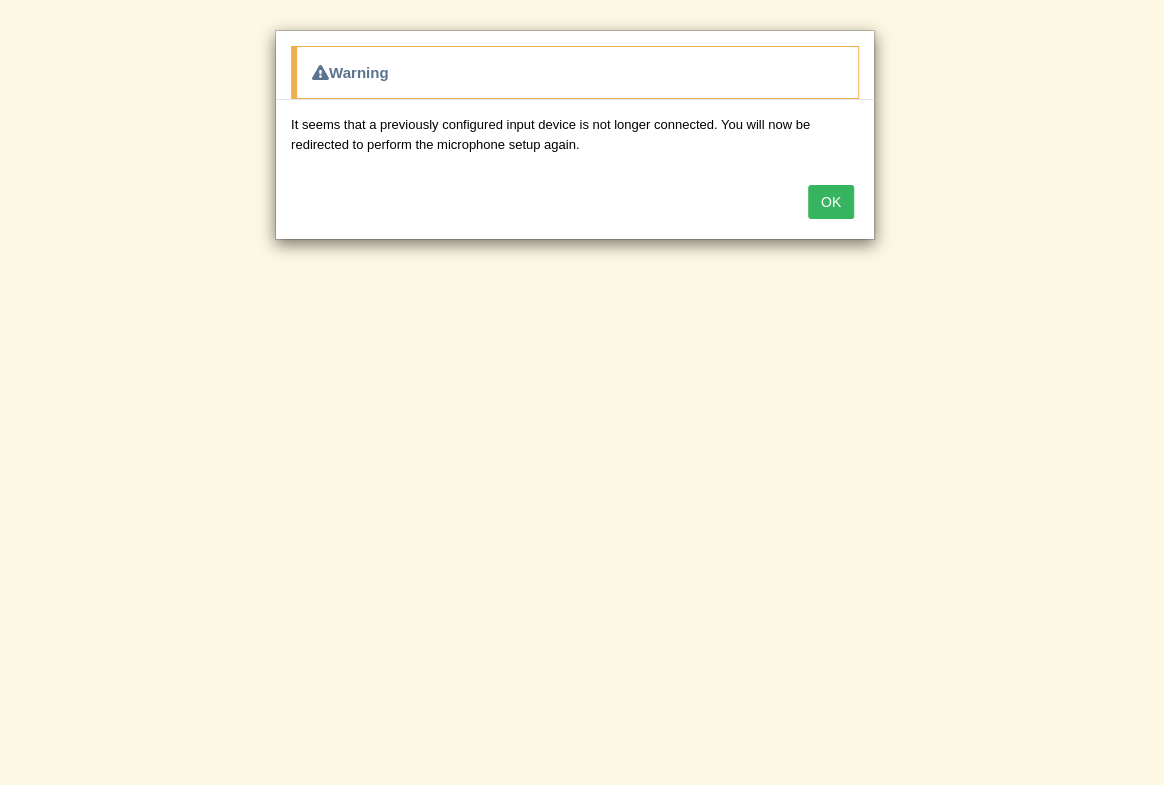 click on "OK" at bounding box center (831, 202) 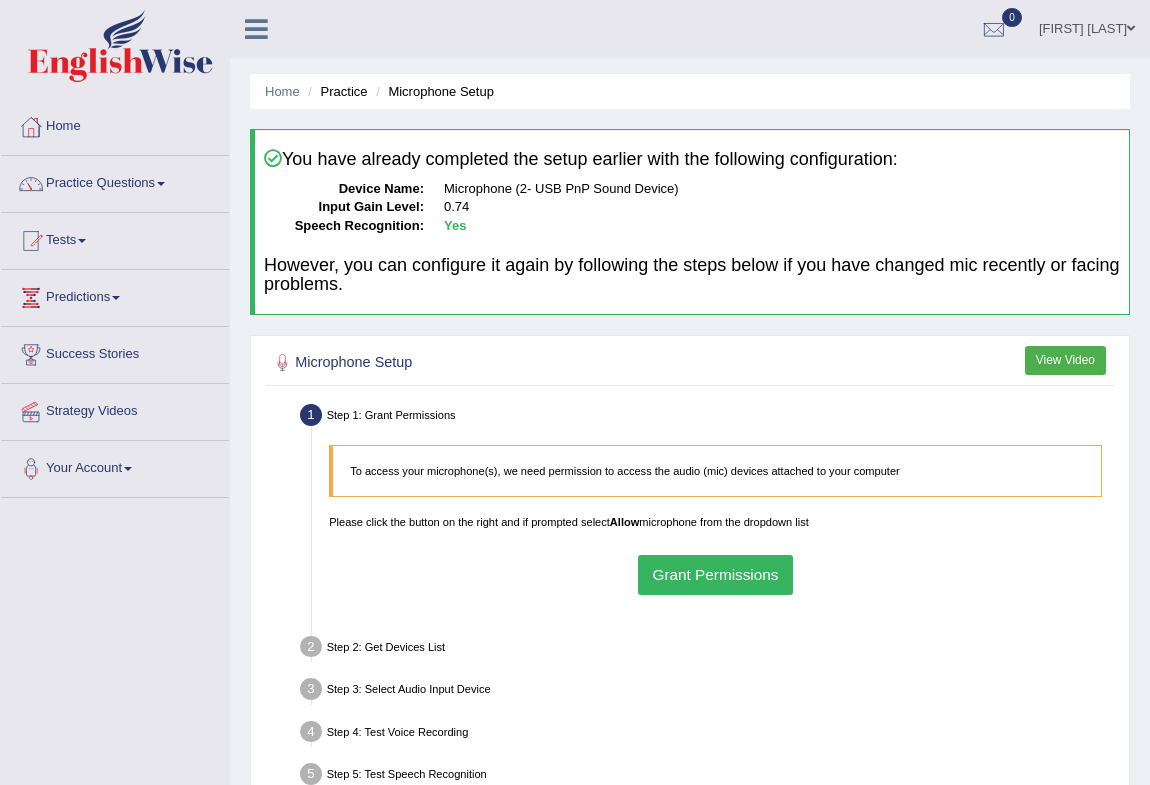 scroll, scrollTop: 0, scrollLeft: 0, axis: both 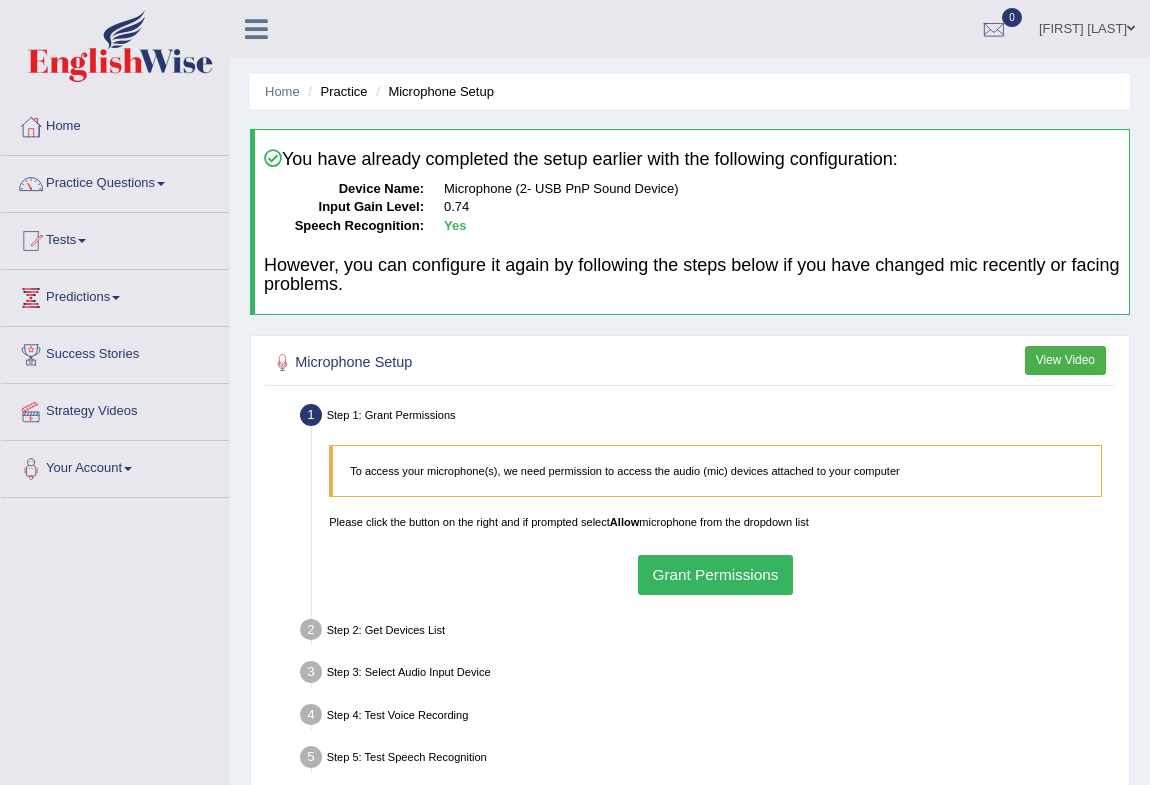 click on "Grant Permissions" at bounding box center [715, 574] 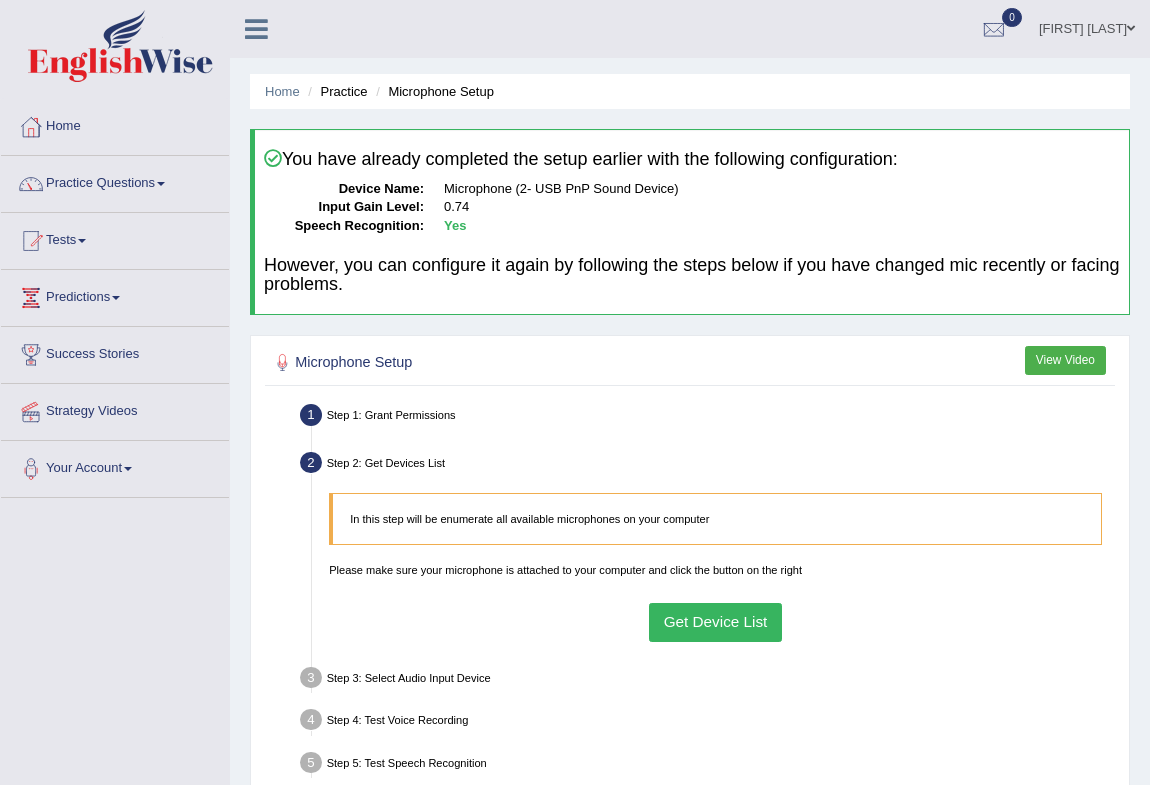 click on "Get Device List" at bounding box center (715, 622) 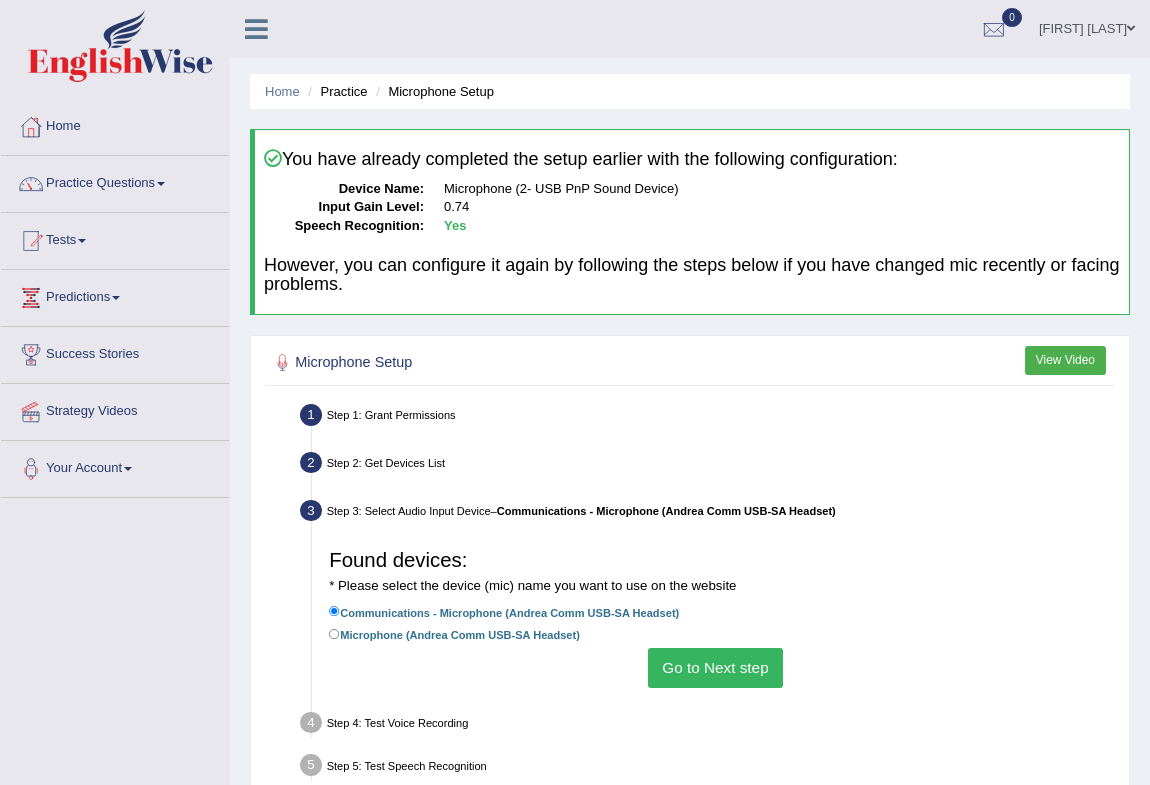 click on "Go to Next step" at bounding box center [715, 667] 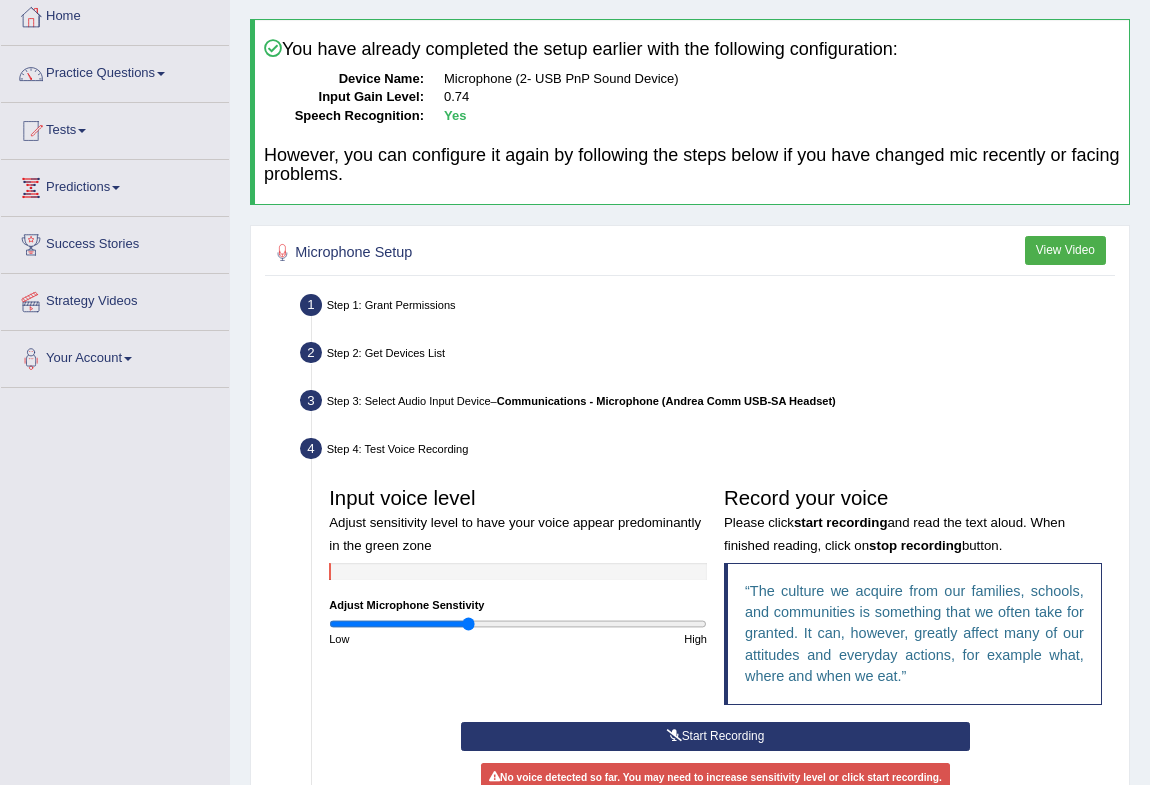 scroll, scrollTop: 358, scrollLeft: 0, axis: vertical 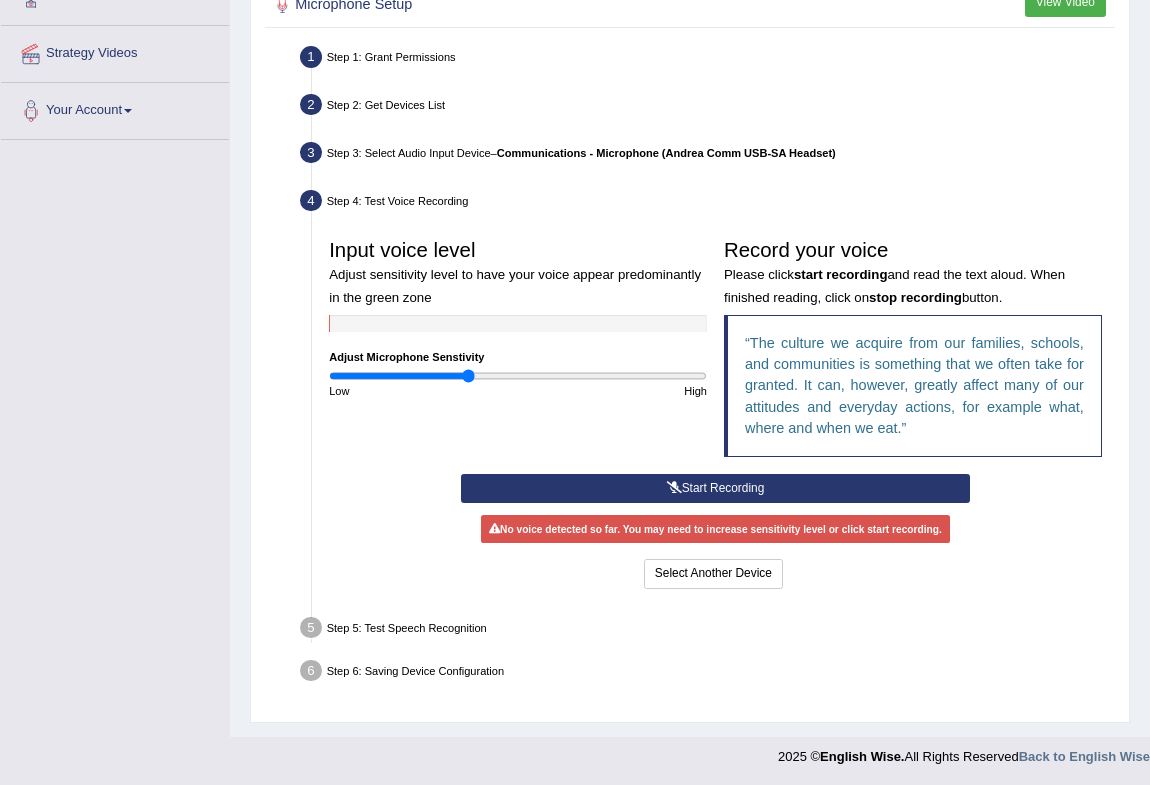 click on "Start Recording" at bounding box center [715, 488] 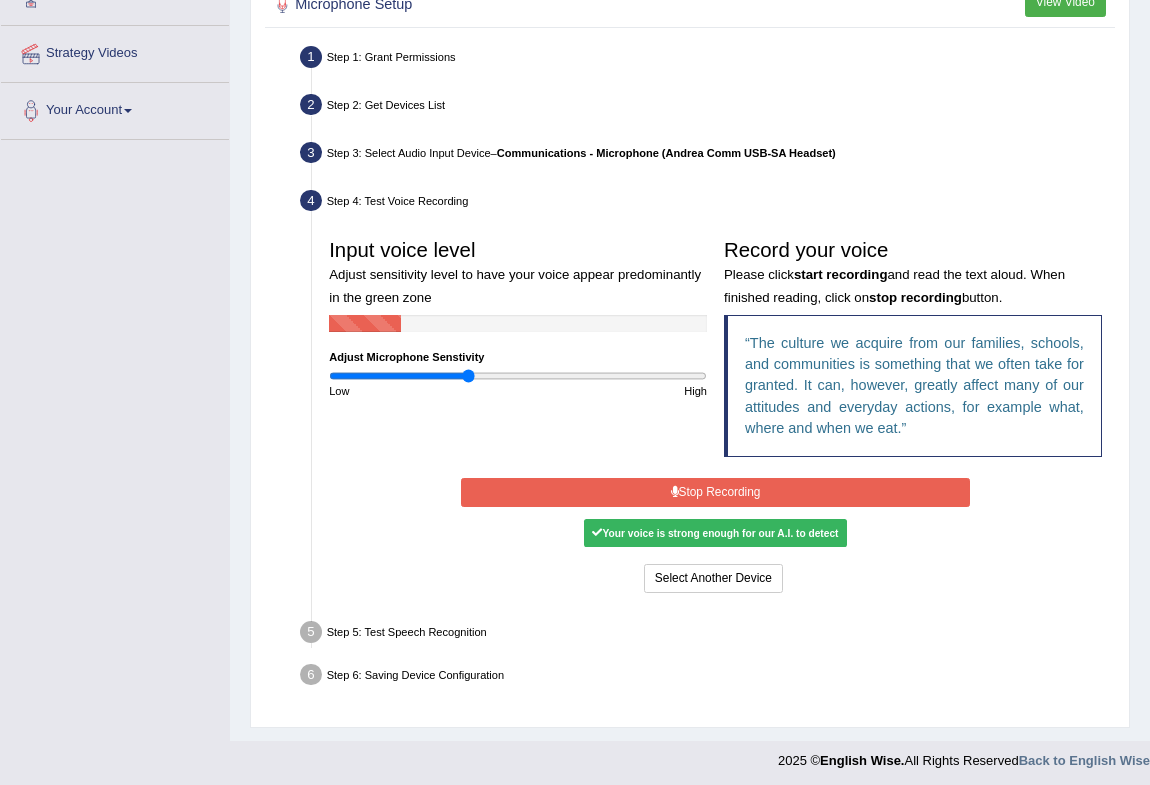 click on "Stop Recording" at bounding box center (715, 492) 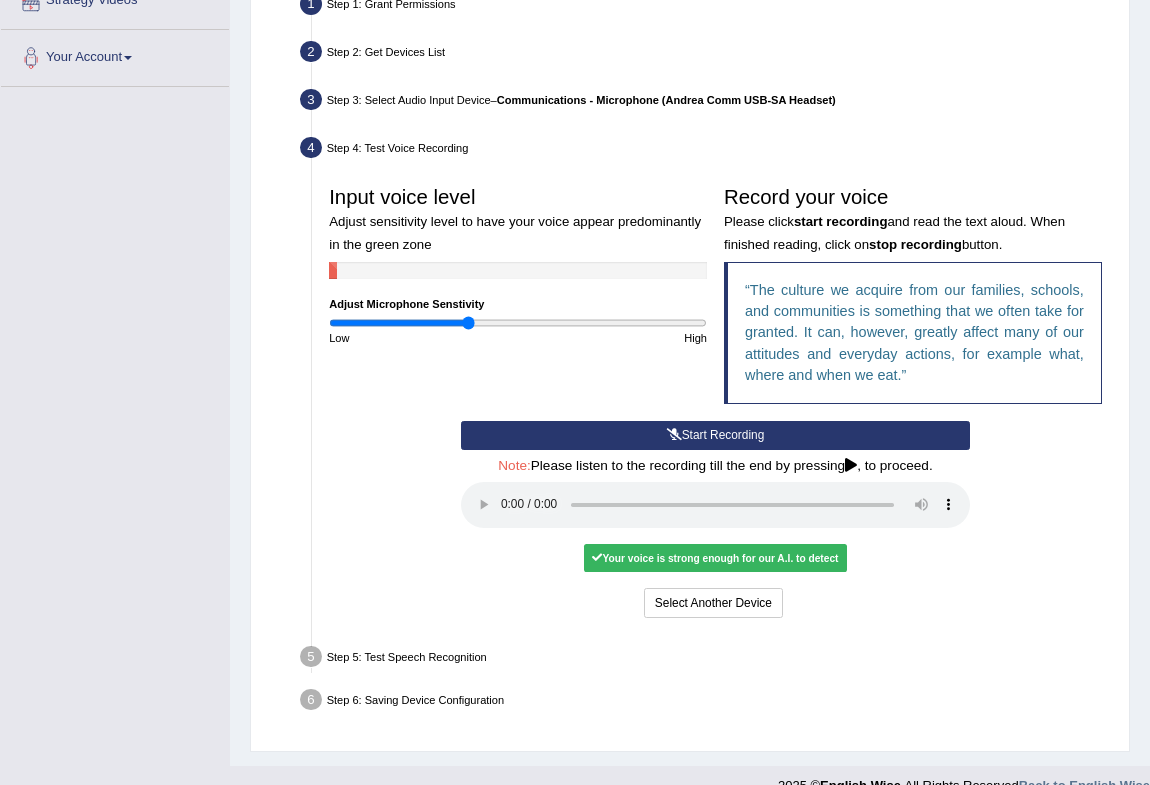 scroll, scrollTop: 441, scrollLeft: 0, axis: vertical 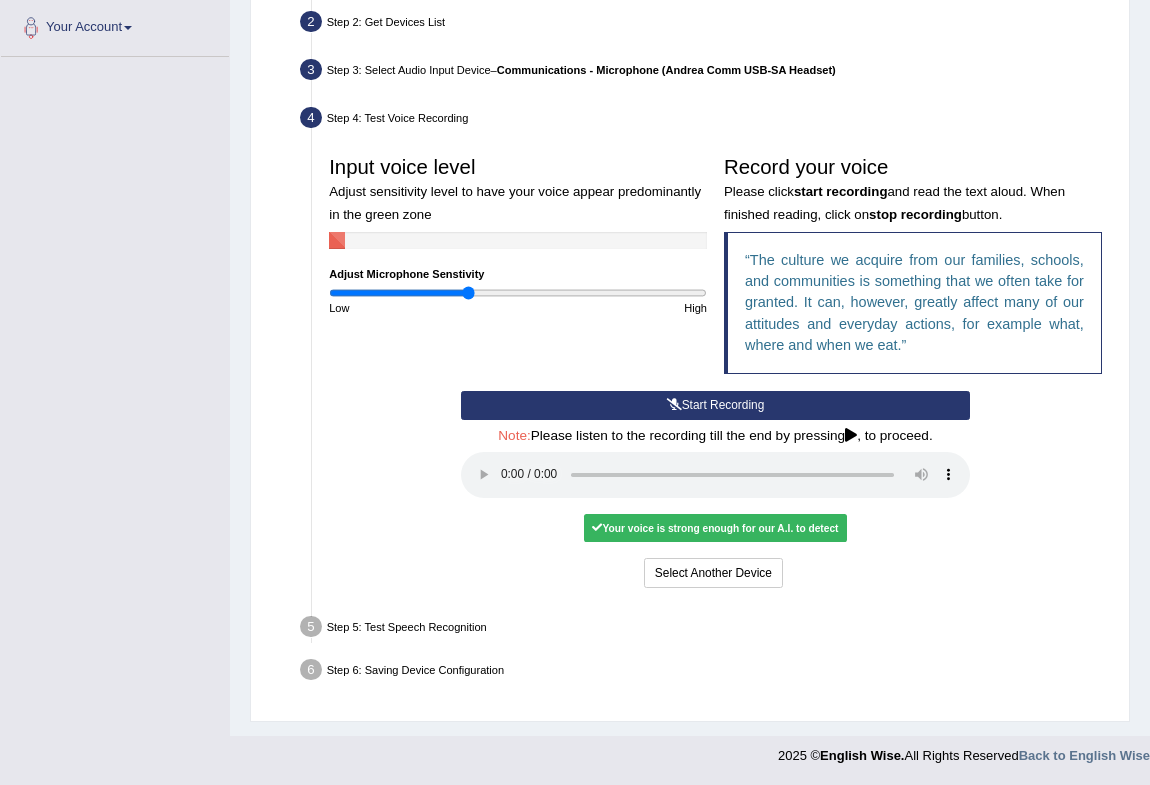 click on "Start Recording" at bounding box center (715, 405) 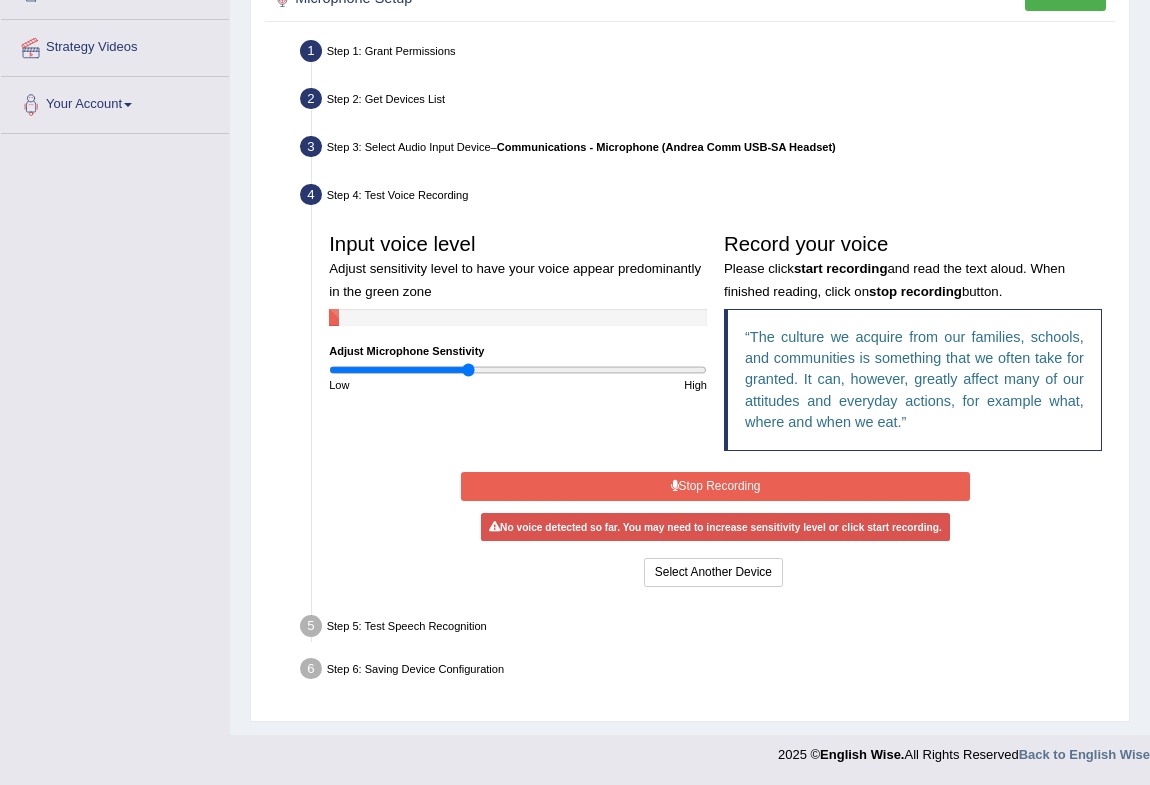 scroll, scrollTop: 362, scrollLeft: 0, axis: vertical 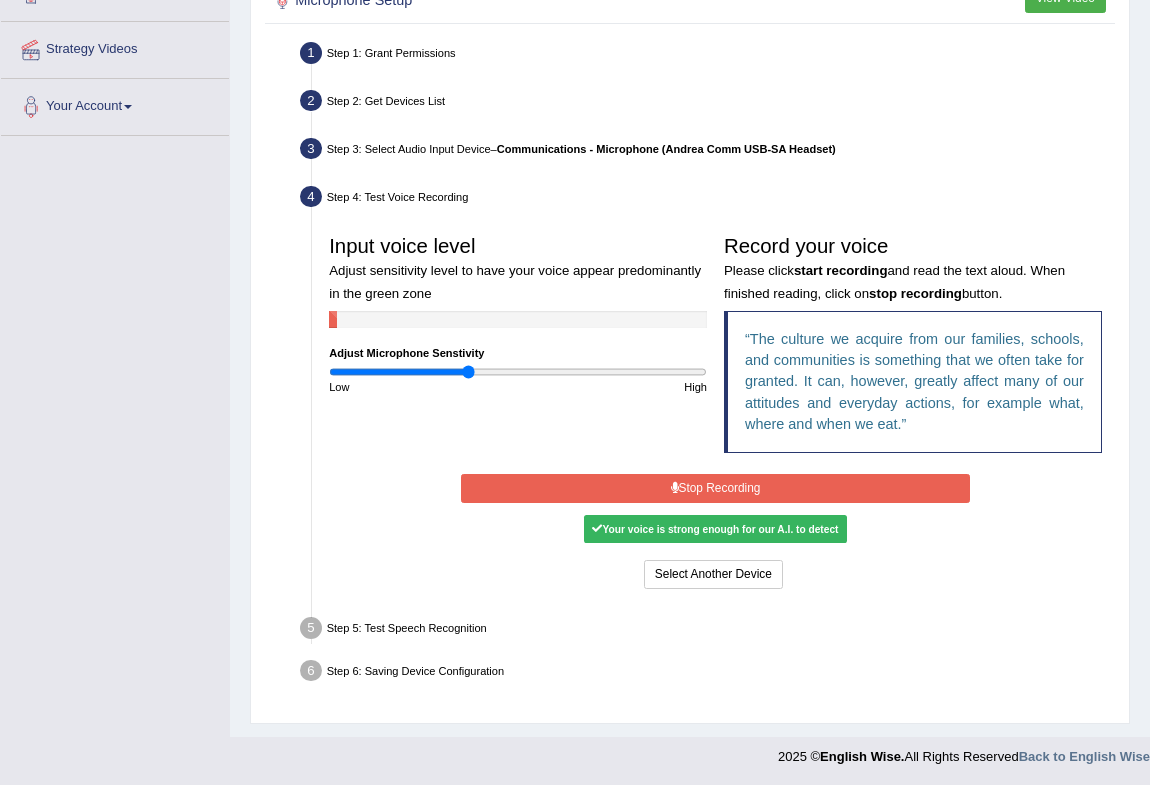click on "Stop Recording" at bounding box center [715, 488] 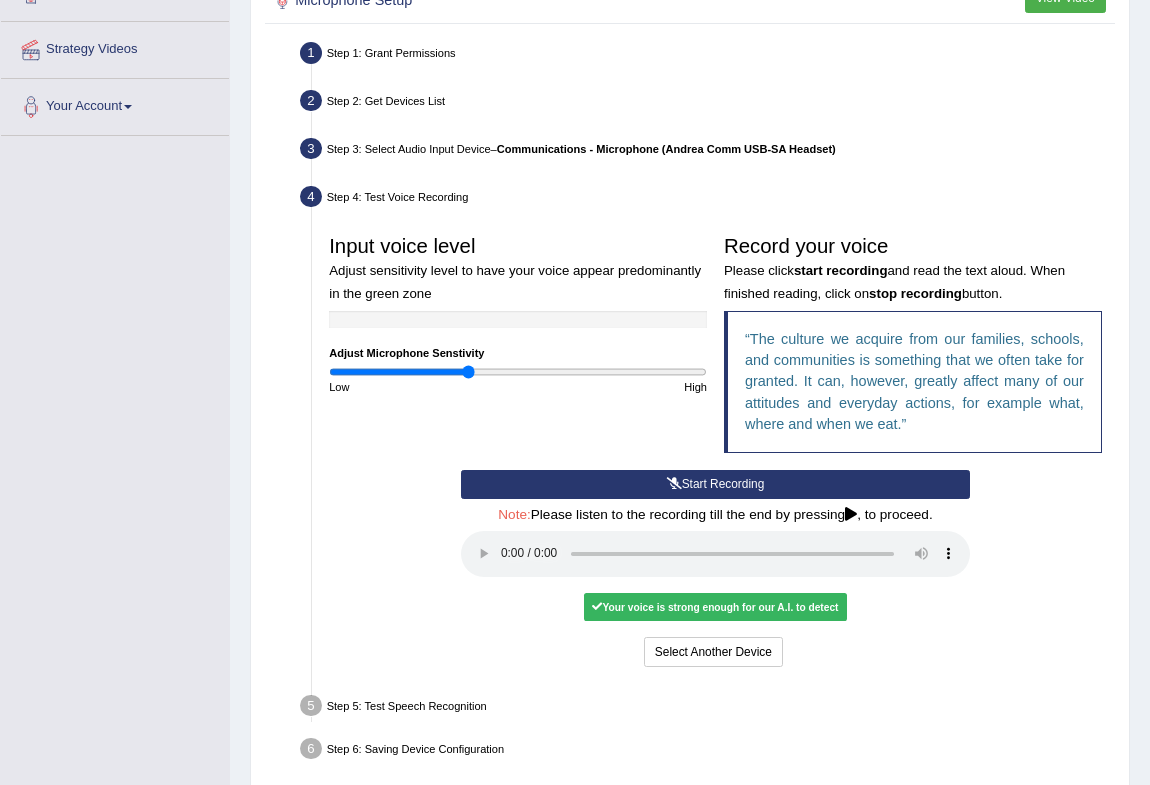 type 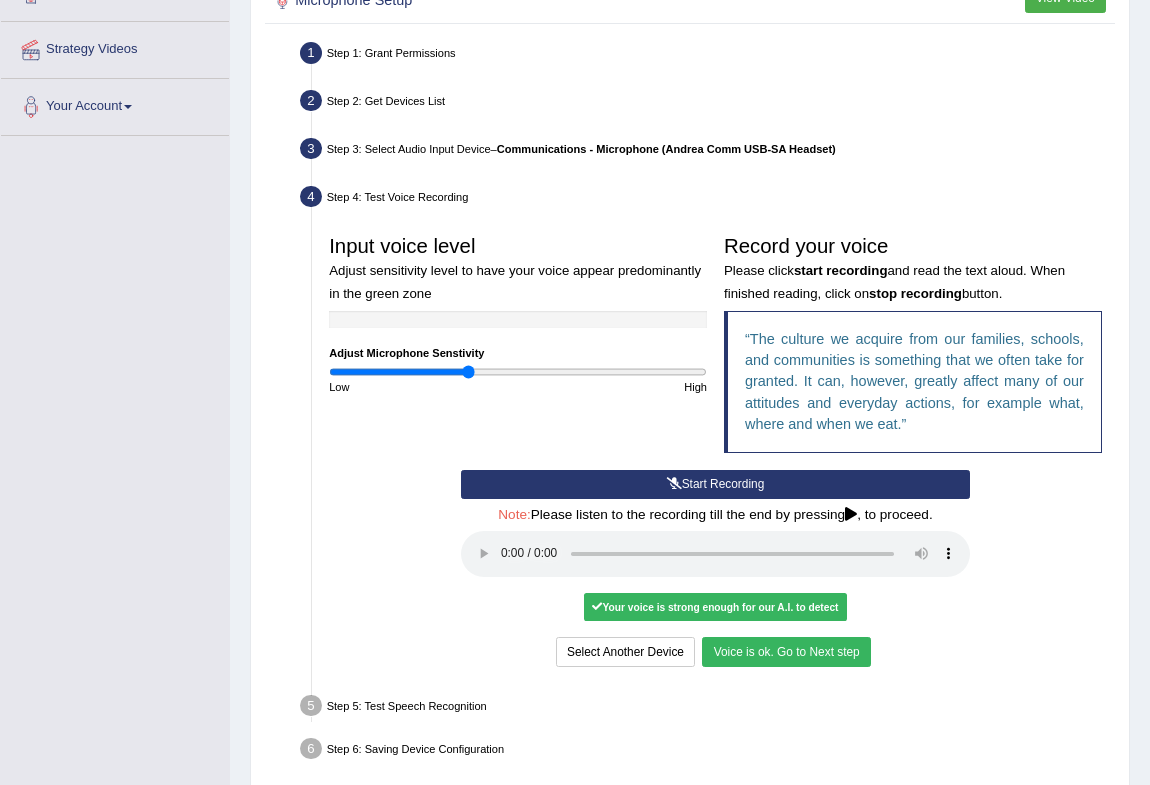 click on "Voice is ok. Go to Next step" at bounding box center (786, 651) 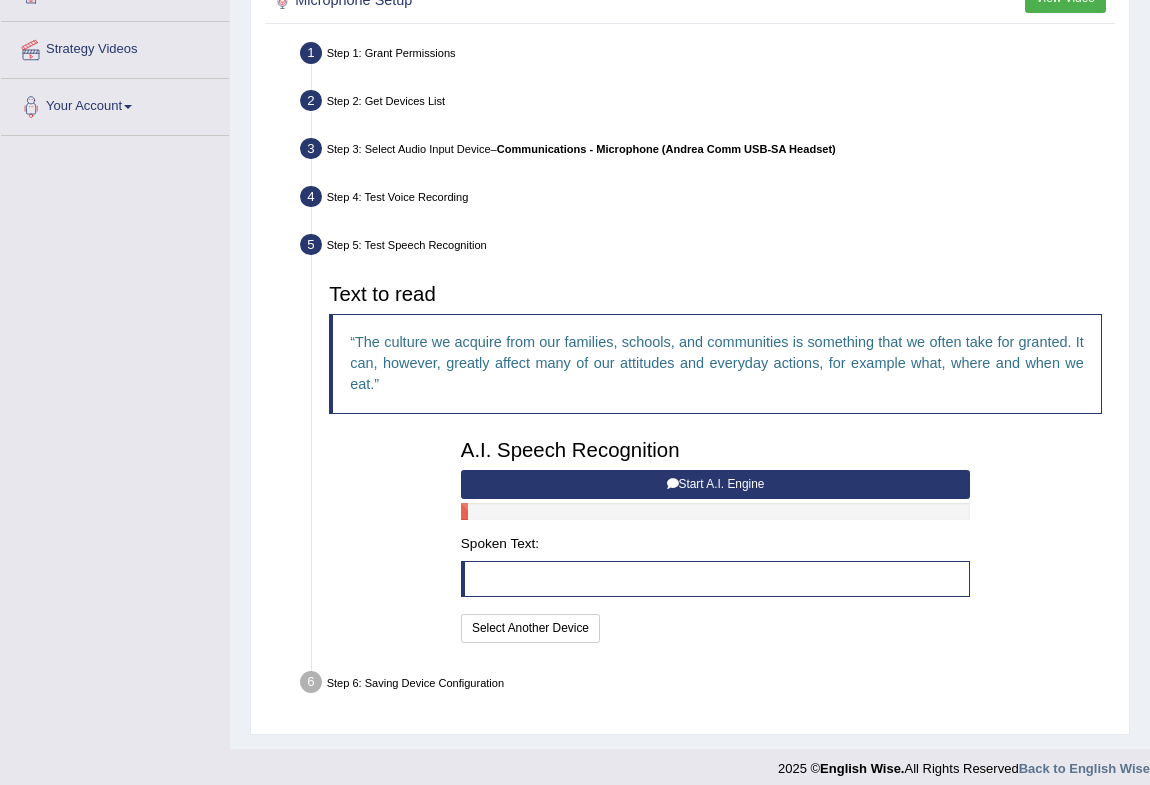 click on "Start A.I. Engine" at bounding box center (715, 484) 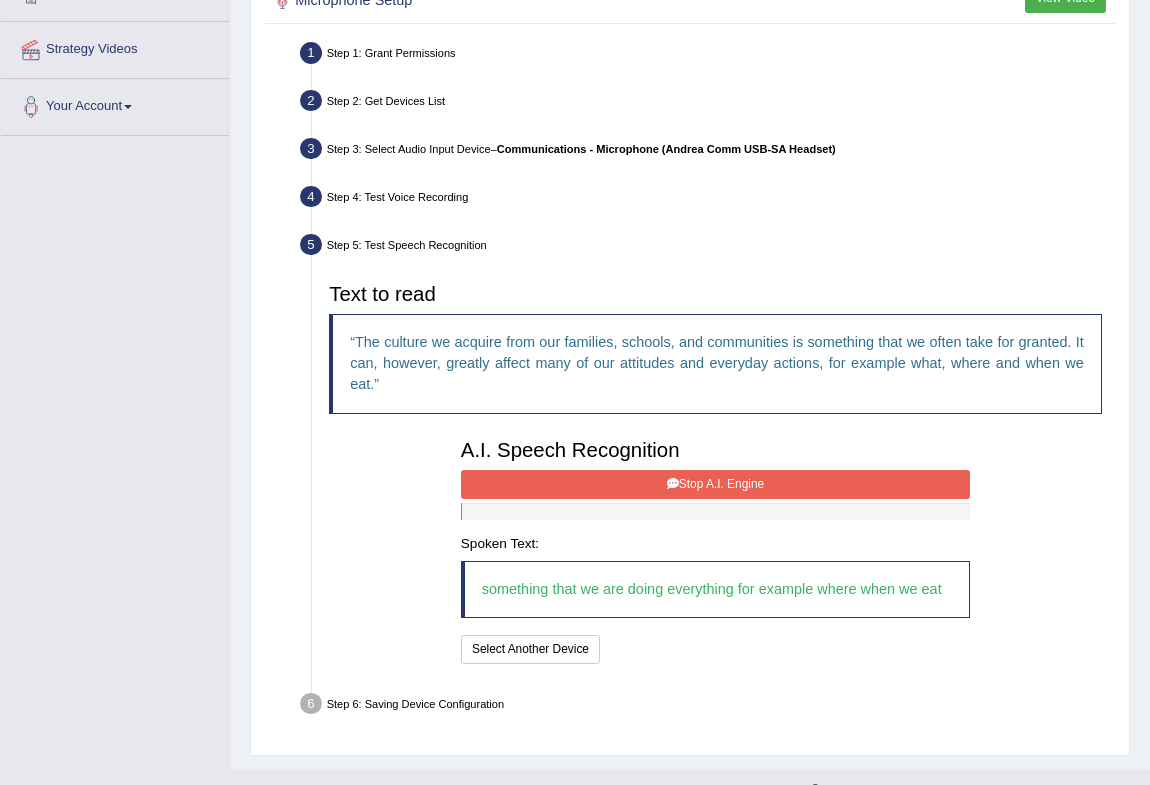 click on "Stop A.I. Engine" at bounding box center [715, 484] 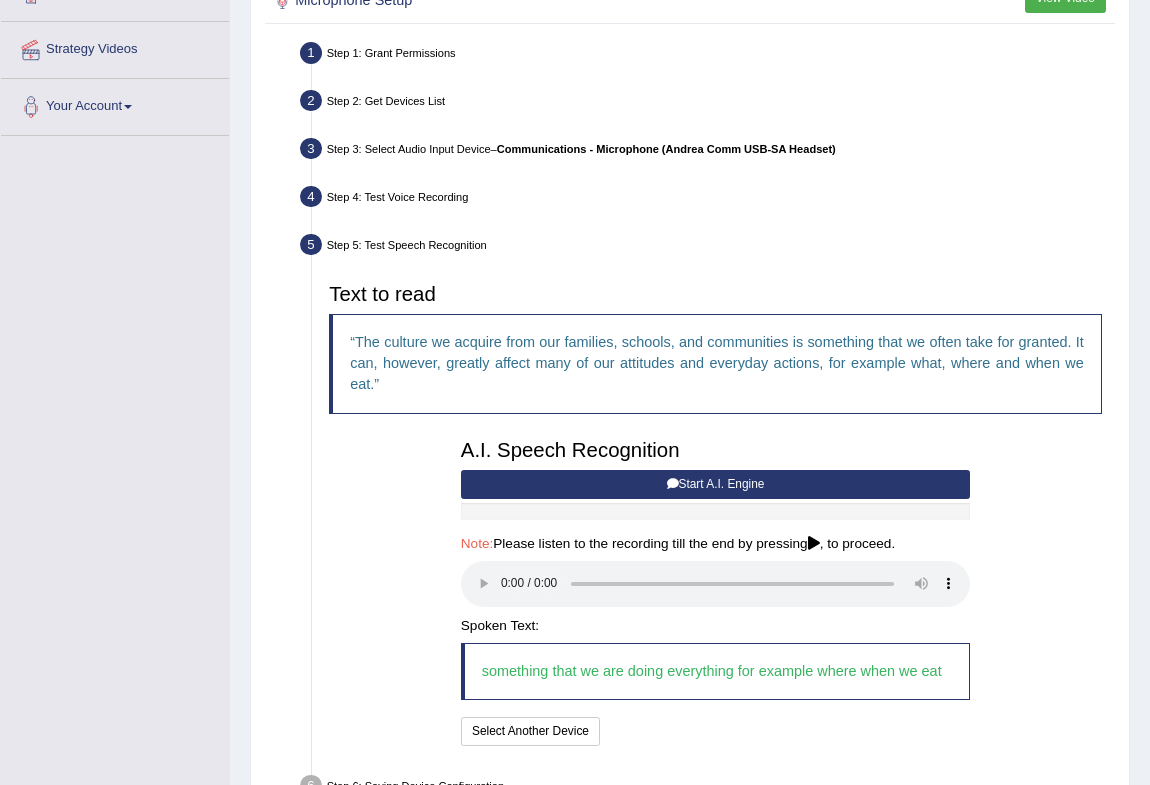 type 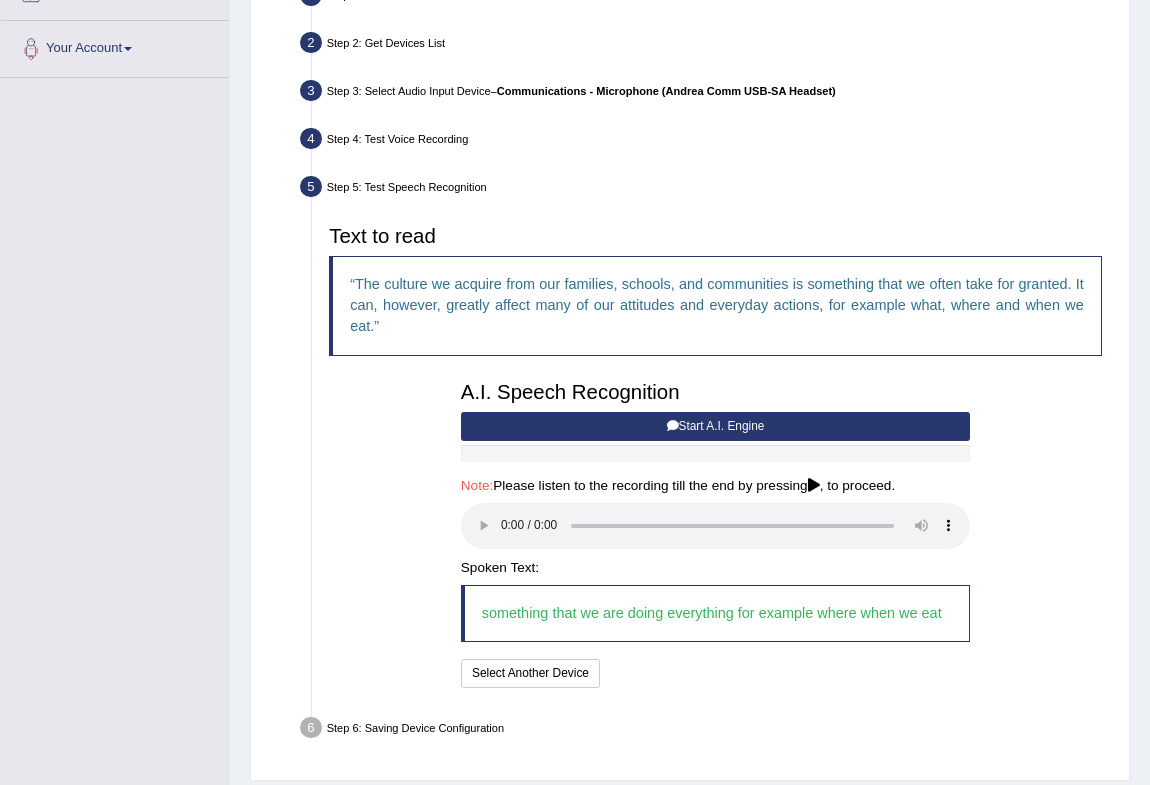 scroll, scrollTop: 478, scrollLeft: 0, axis: vertical 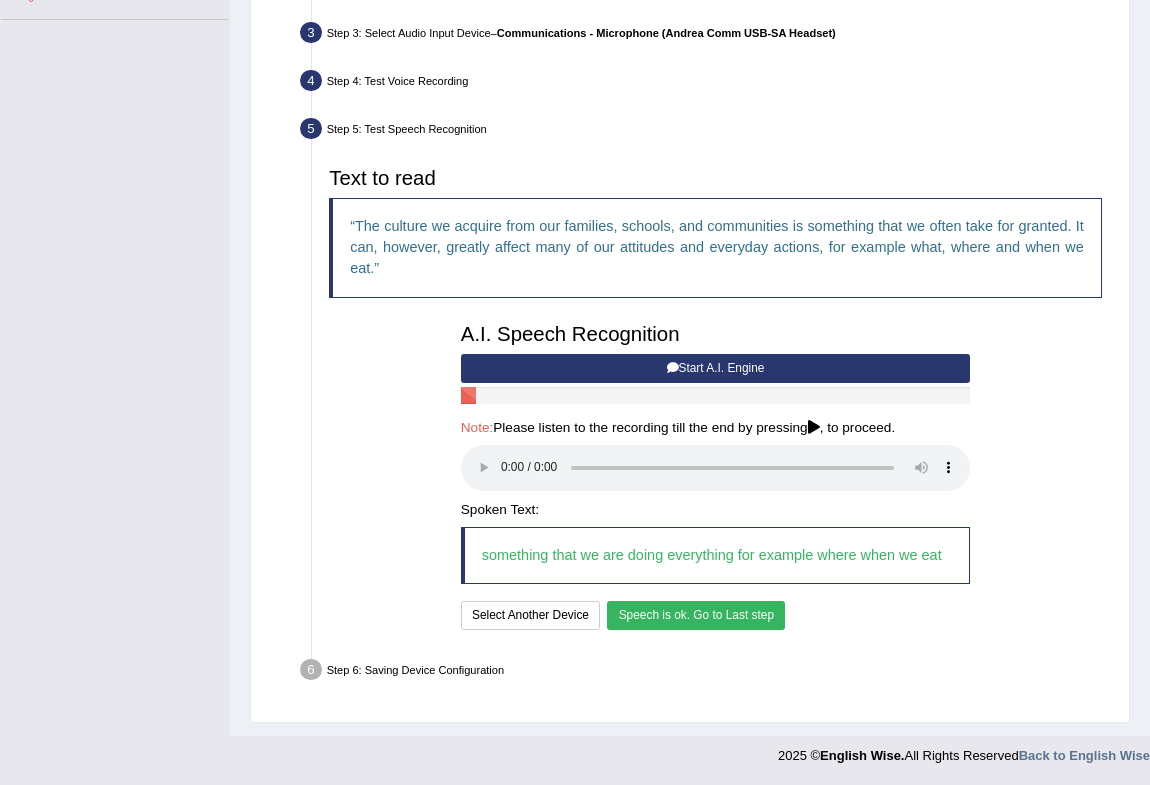 click on "Speech is ok. Go to Last step" at bounding box center (696, 615) 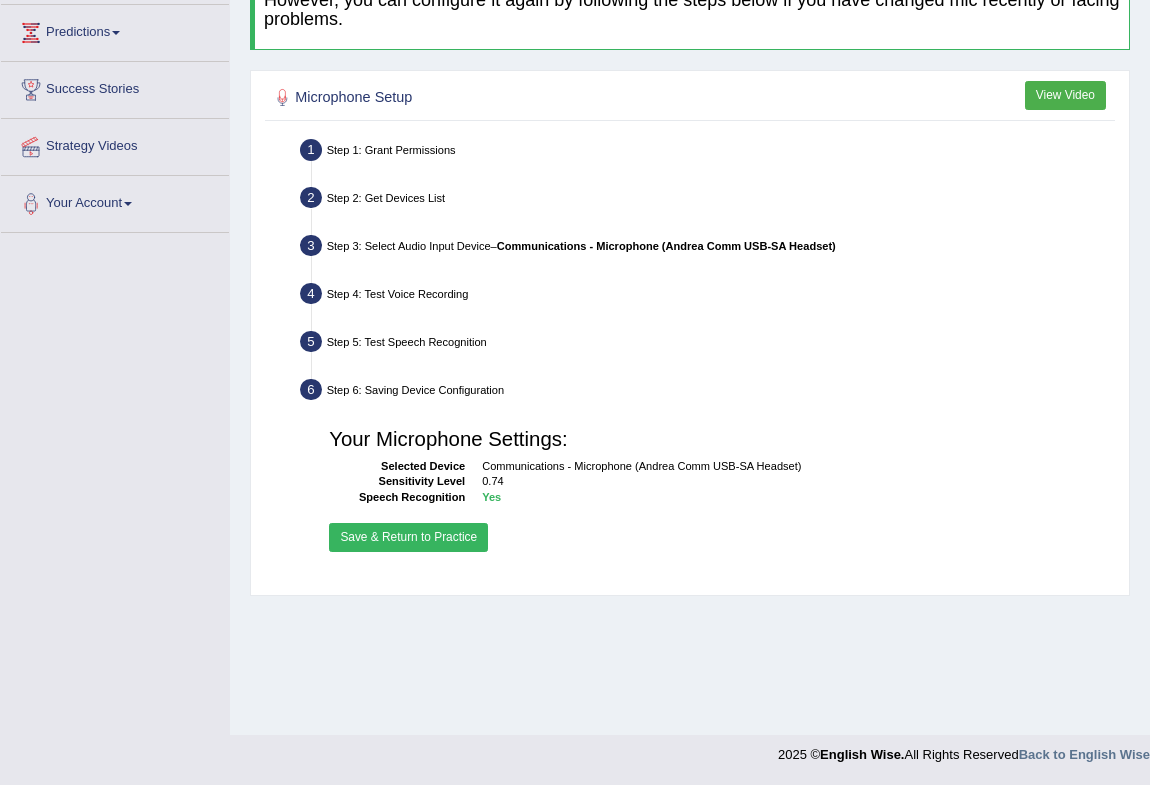 click on "Save & Return to Practice" at bounding box center (408, 537) 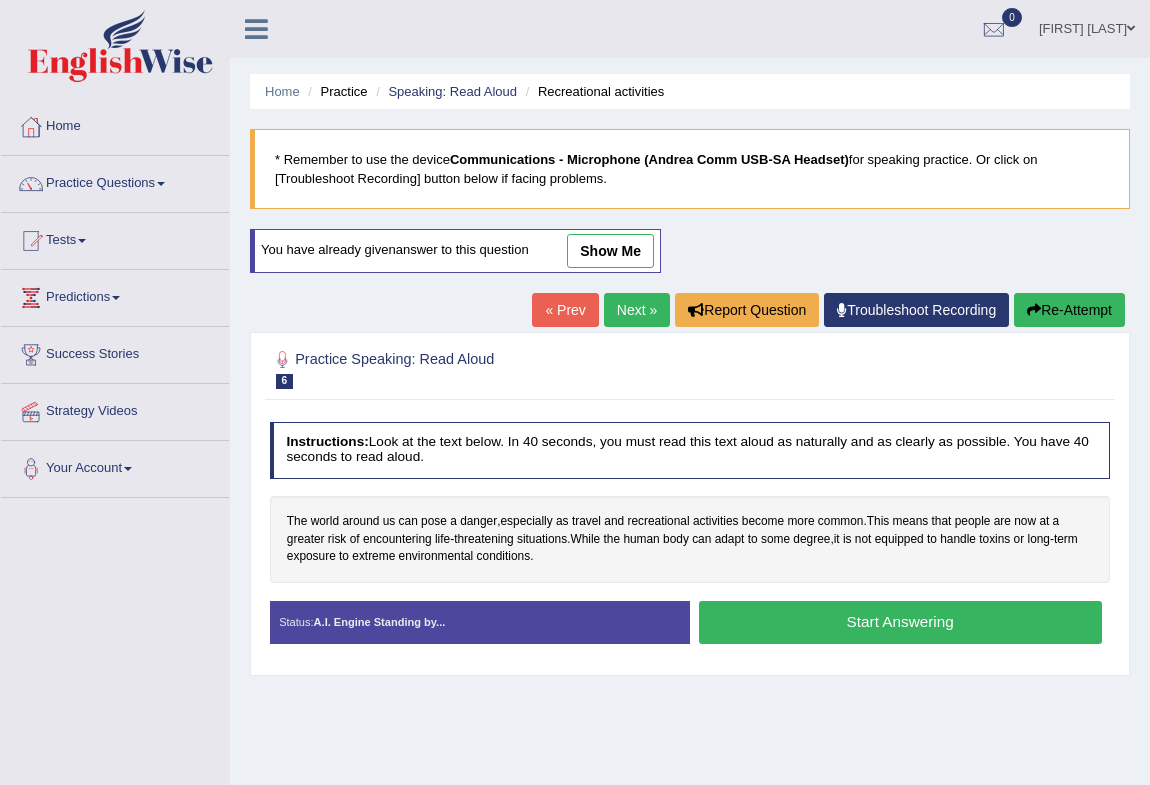scroll, scrollTop: 0, scrollLeft: 0, axis: both 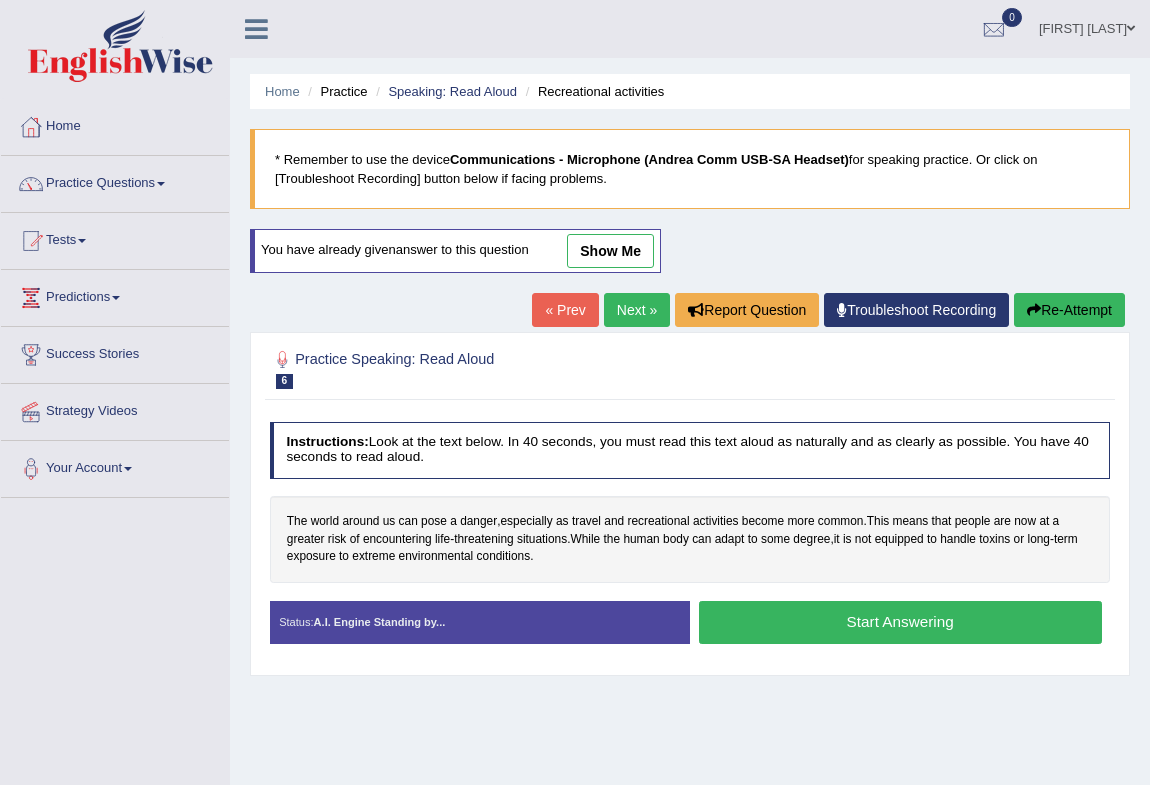 click on "Start Answering" at bounding box center [900, 622] 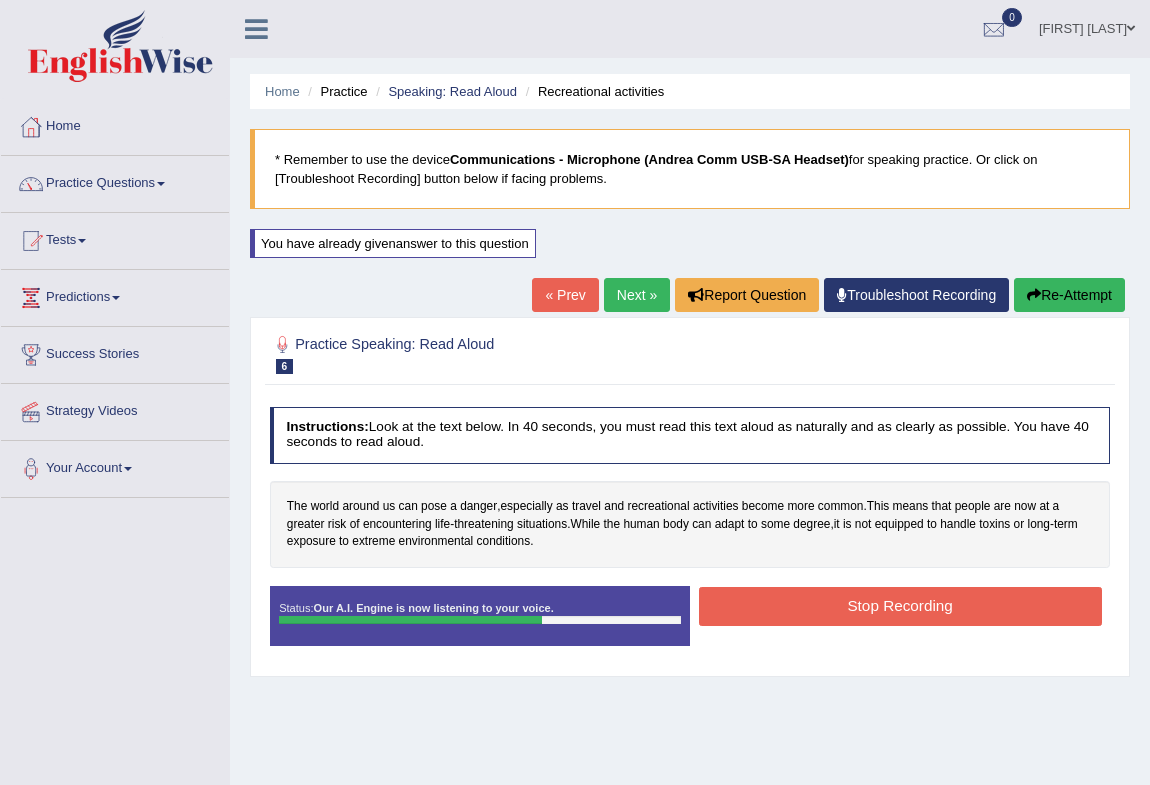 click on "Stop Recording" at bounding box center (900, 606) 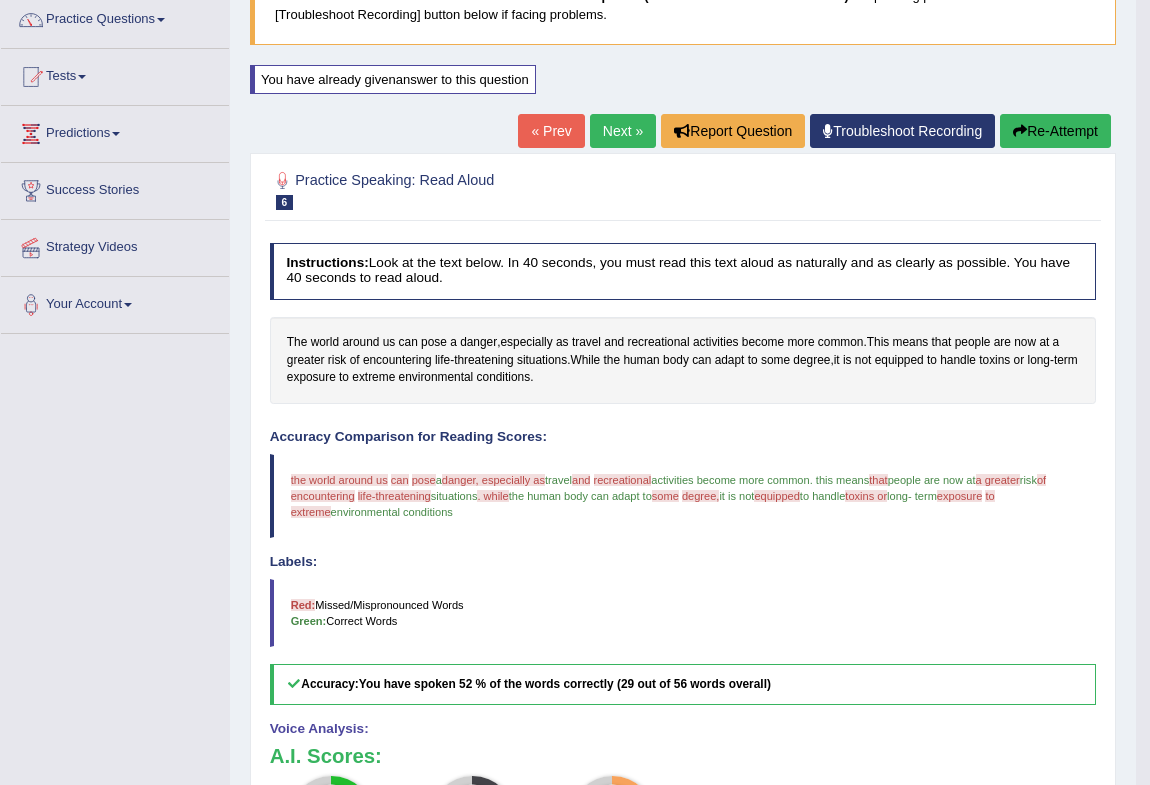 scroll, scrollTop: 0, scrollLeft: 0, axis: both 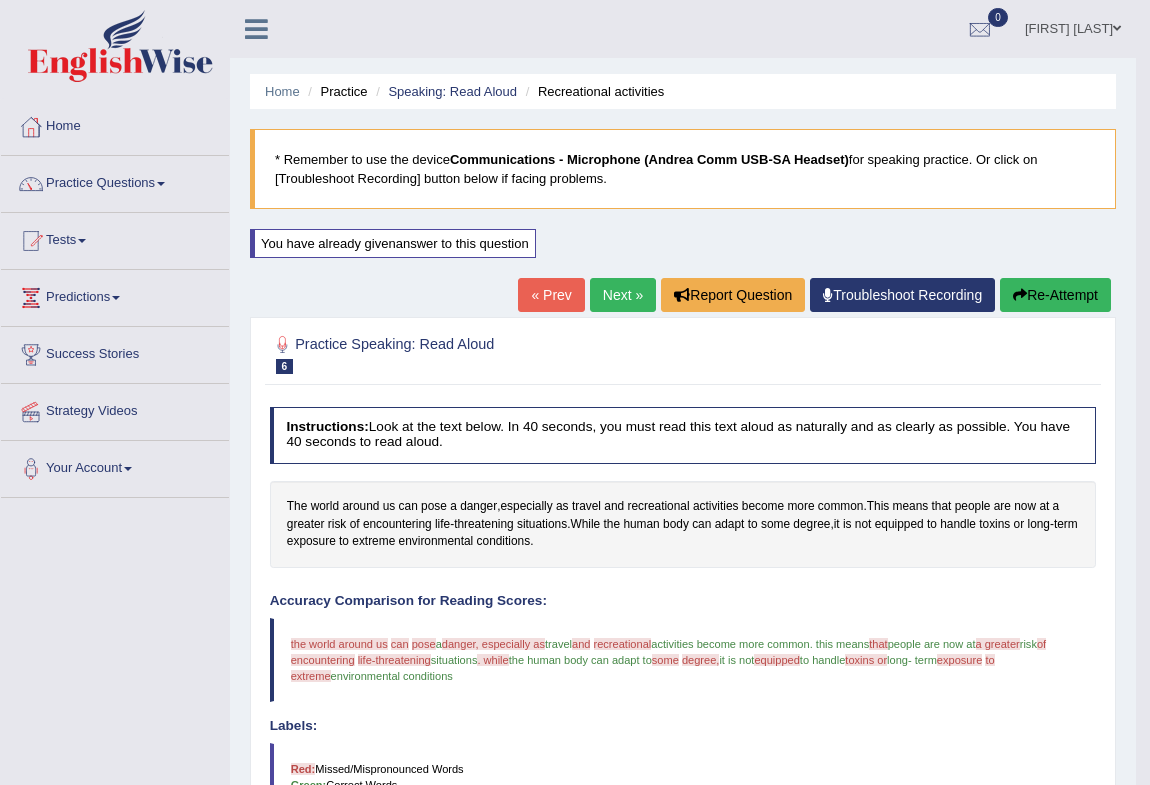 click on "Next »" at bounding box center [623, 295] 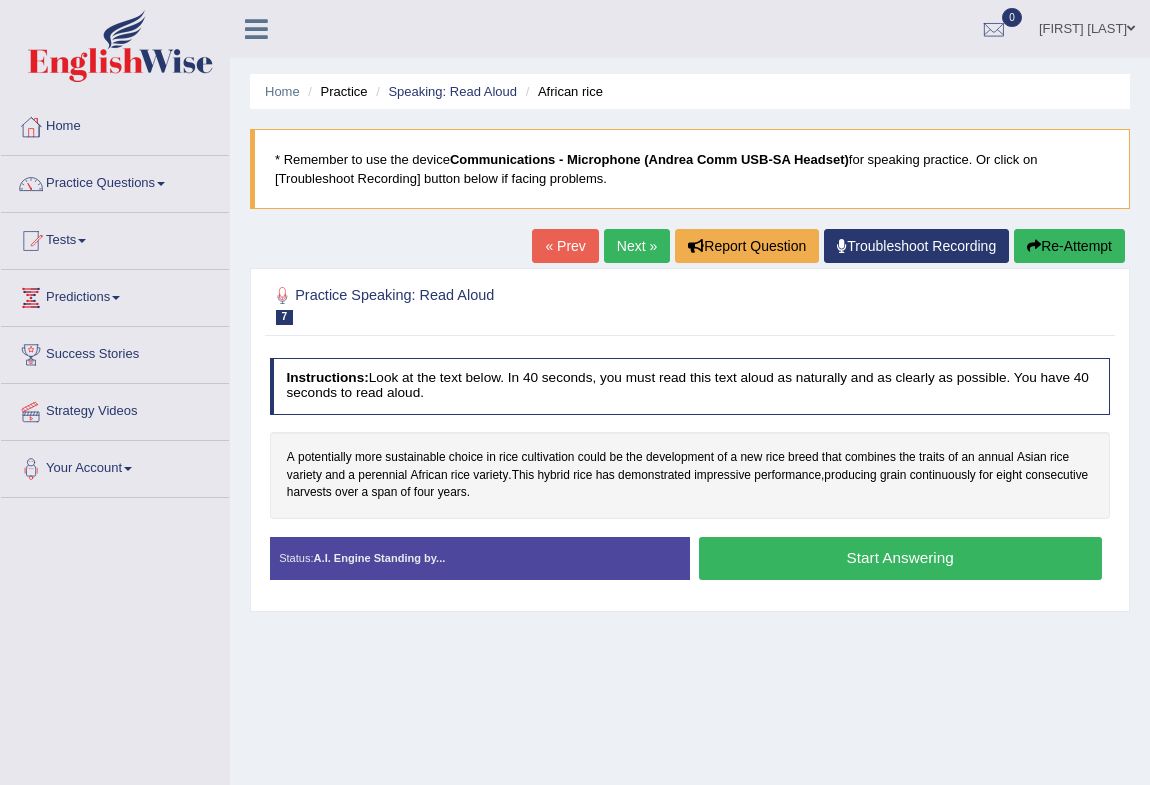 scroll, scrollTop: 0, scrollLeft: 0, axis: both 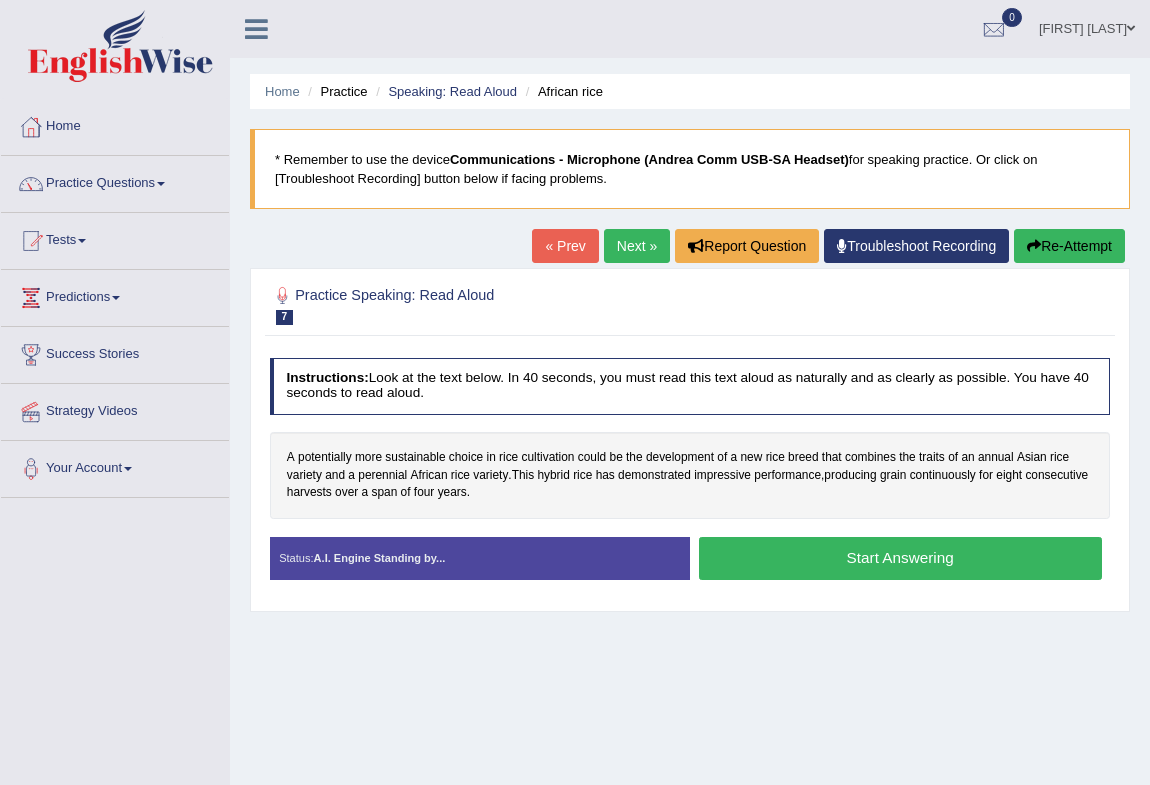 click on "Start Answering" at bounding box center (900, 558) 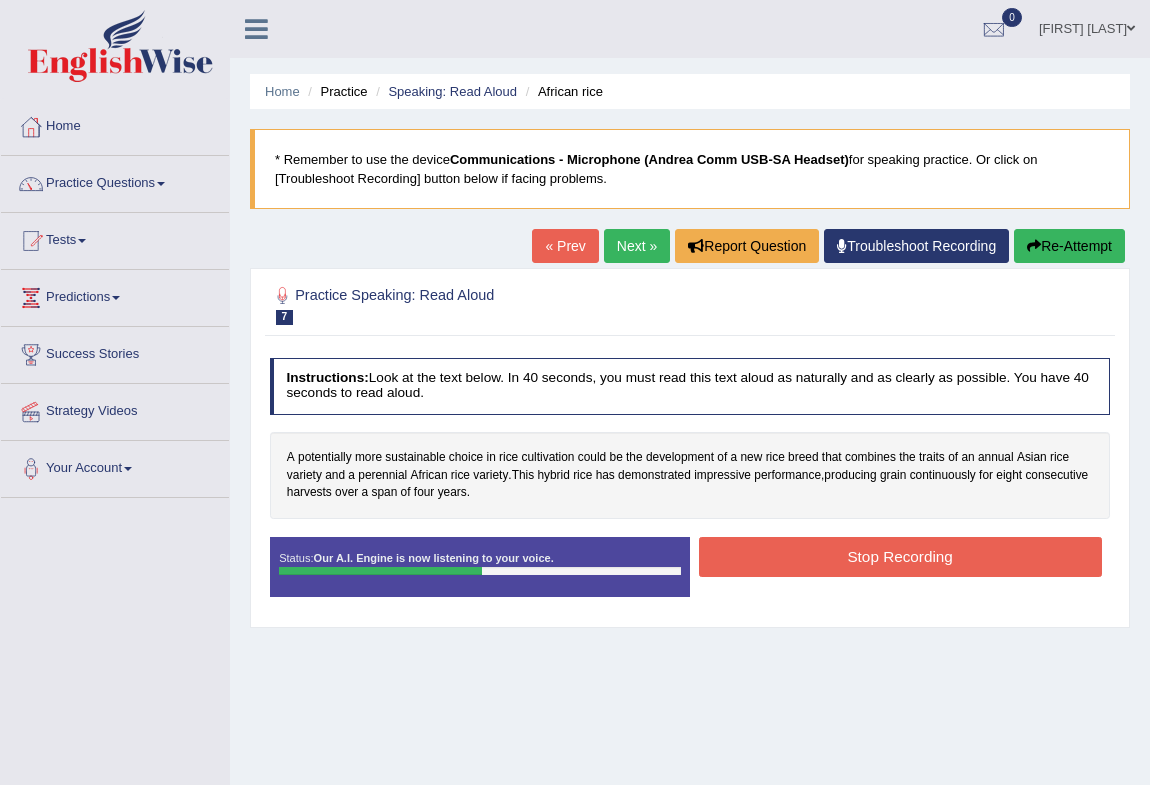 click on "Stop Recording" at bounding box center (900, 556) 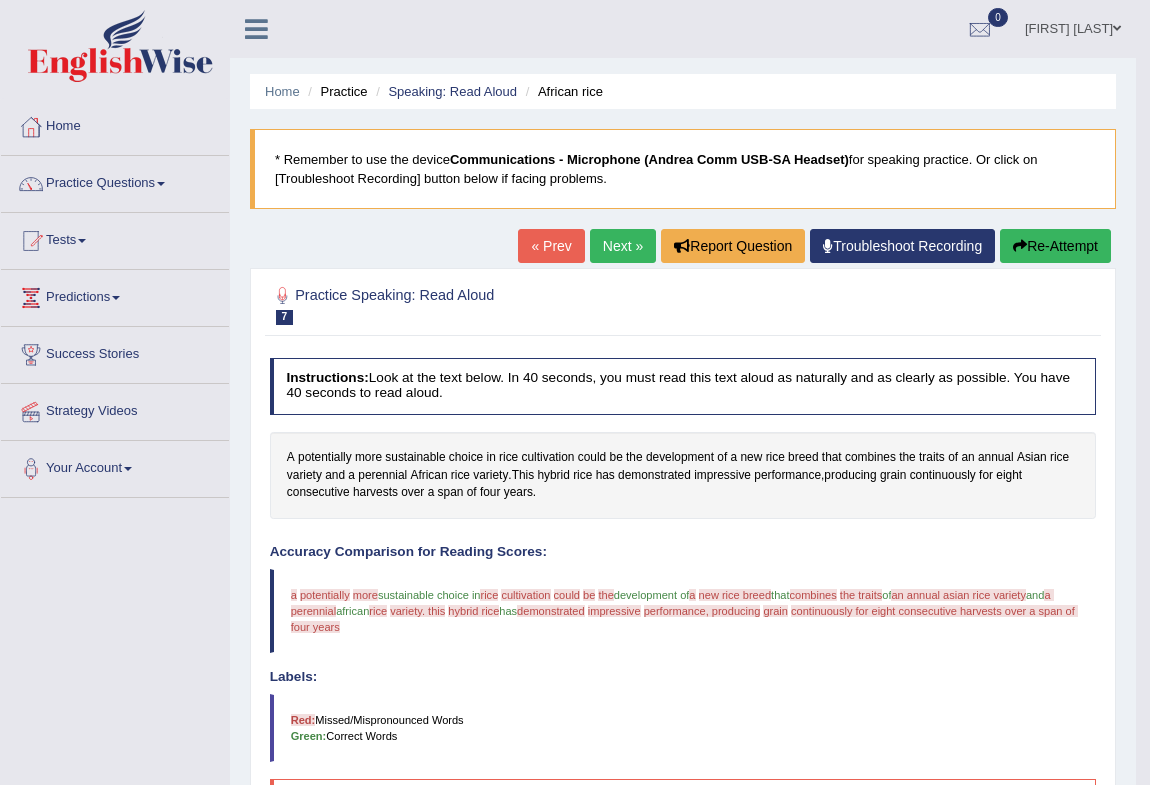 click on "Re-Attempt" at bounding box center (1055, 246) 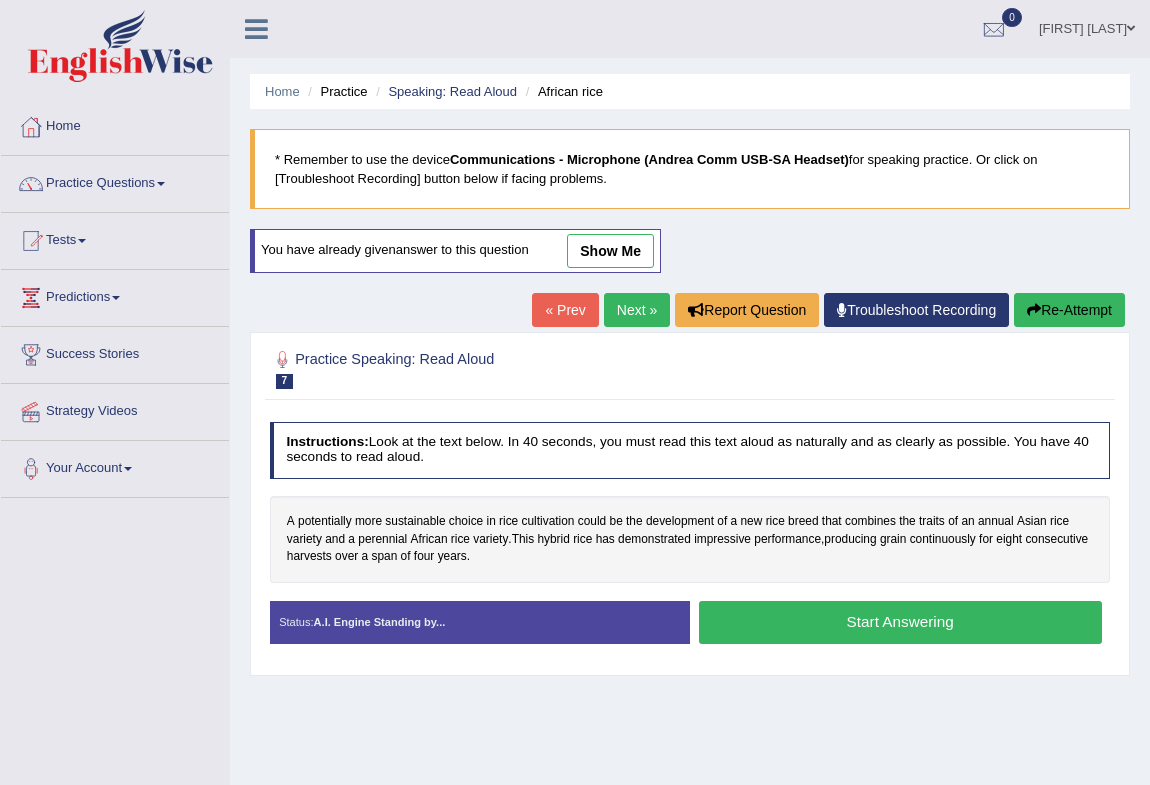 scroll, scrollTop: 0, scrollLeft: 0, axis: both 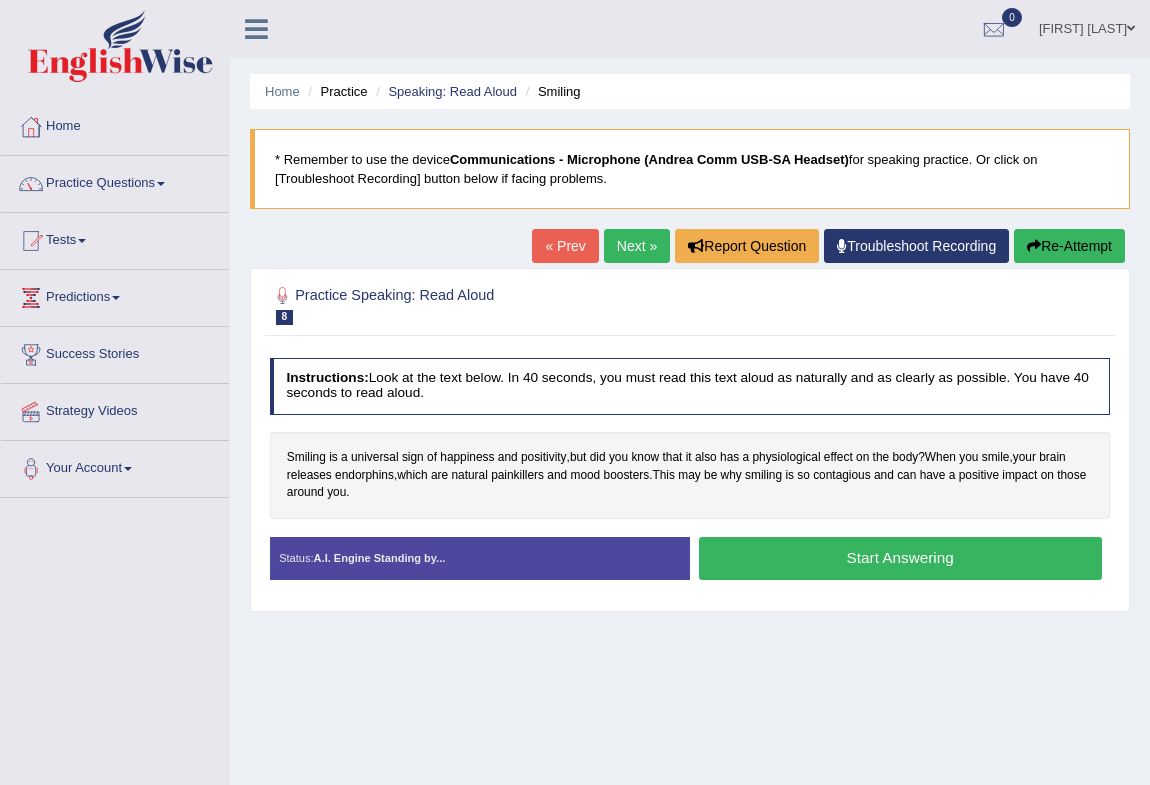 click on "Start Answering" at bounding box center (900, 558) 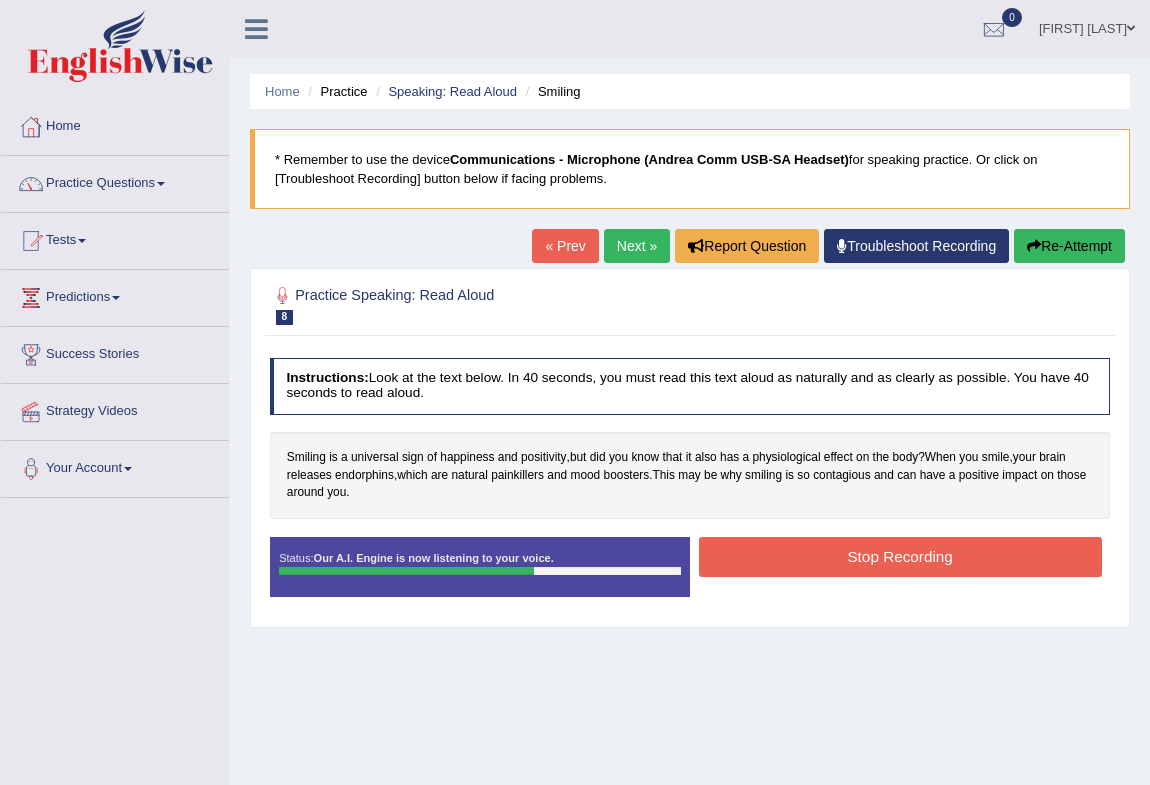 click on "Stop Recording" at bounding box center [900, 556] 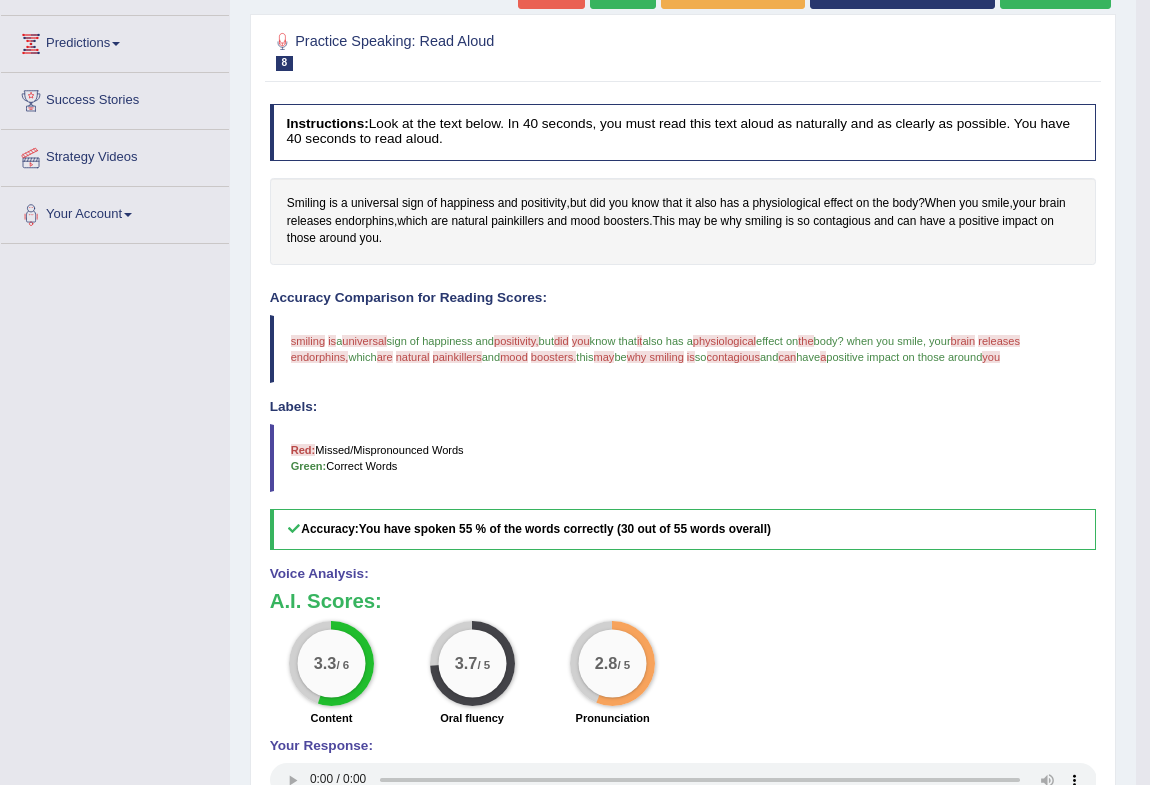scroll, scrollTop: 0, scrollLeft: 0, axis: both 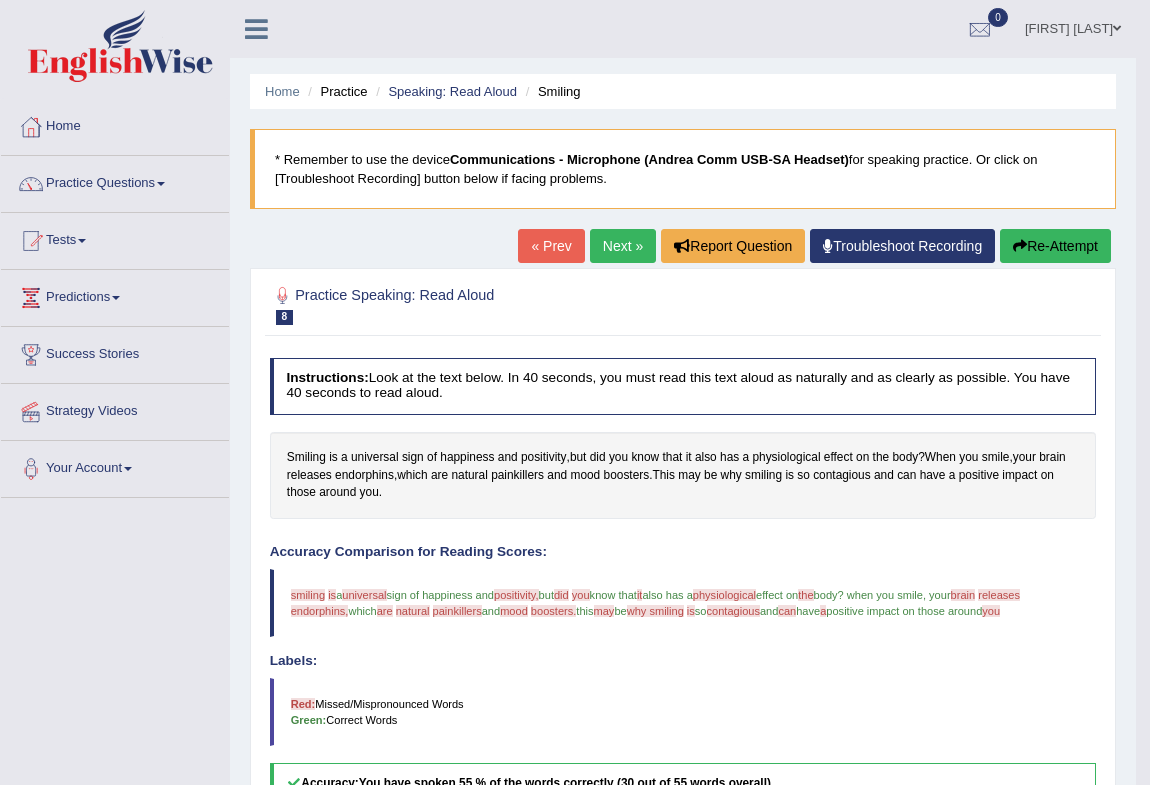 click on "Next »" at bounding box center [623, 246] 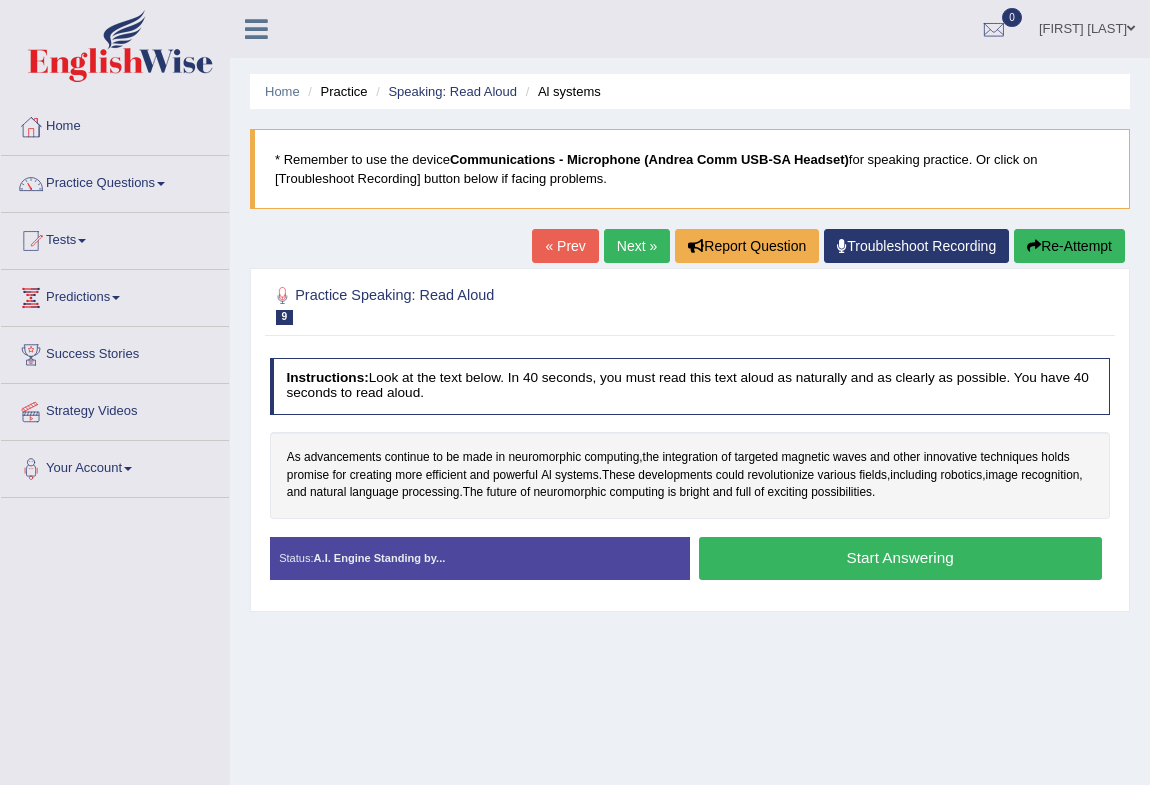 scroll, scrollTop: 0, scrollLeft: 0, axis: both 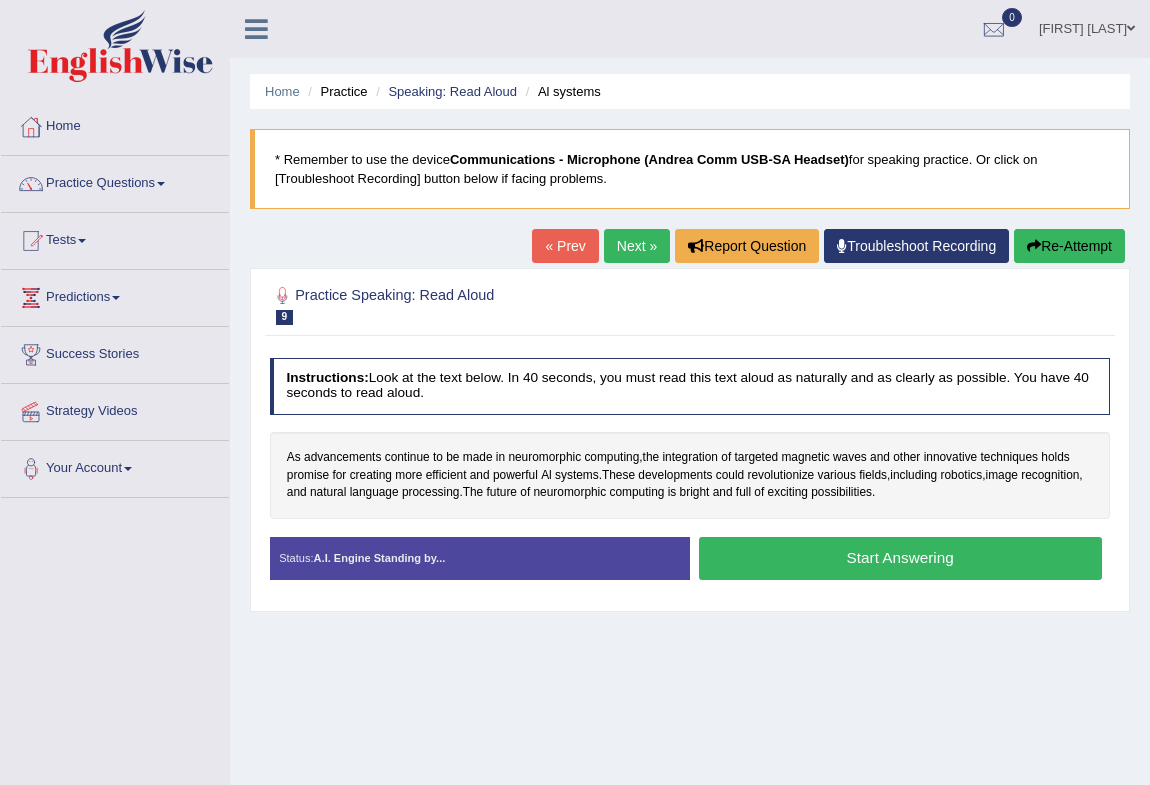 click on "Start Answering" at bounding box center (900, 558) 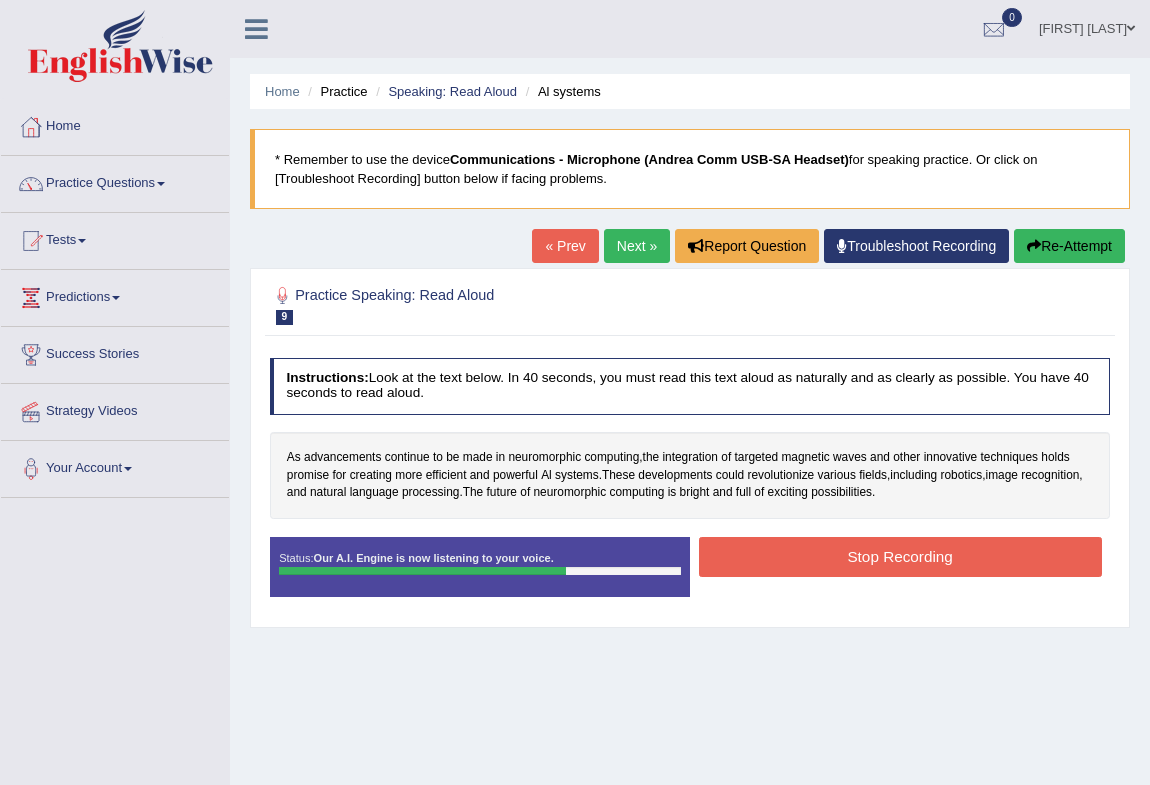 click on "Stop Recording" at bounding box center (900, 556) 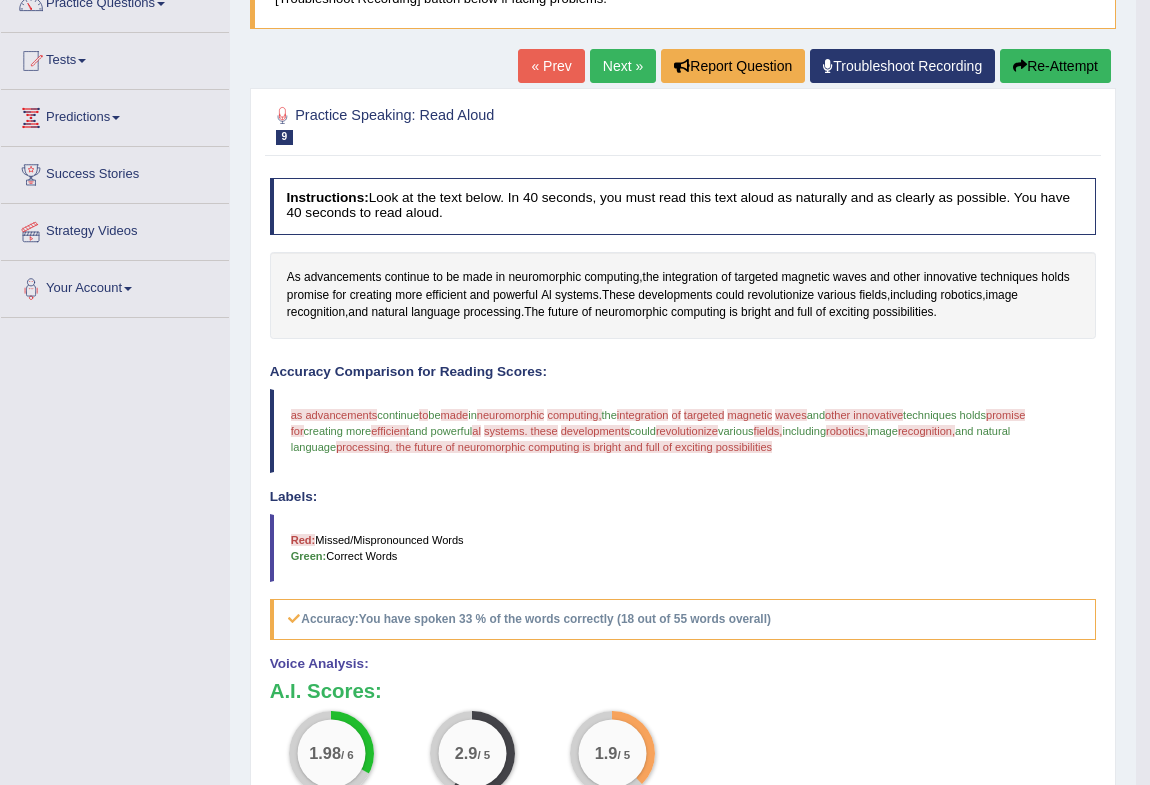 scroll, scrollTop: 0, scrollLeft: 0, axis: both 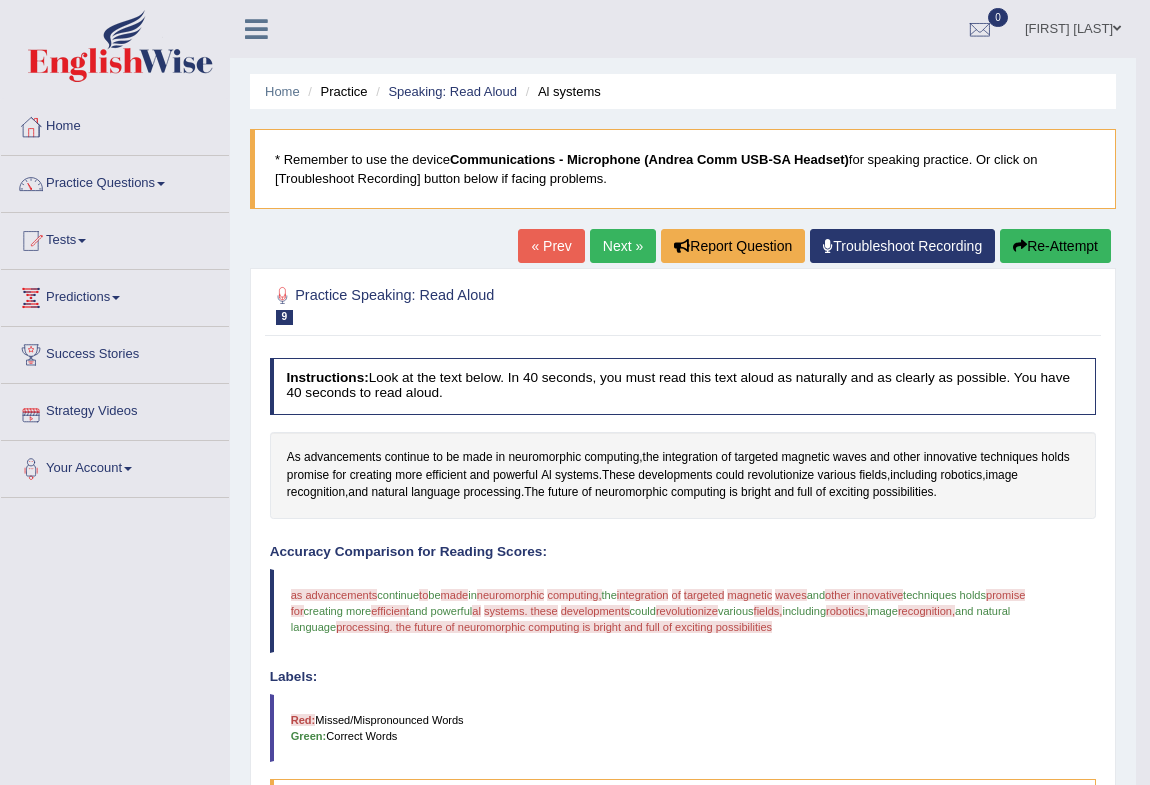 click on "* Remember to use the device  Communications - Microphone (Andrea Comm USB-SA Headset)  for speaking practice. Or click on [Troubleshoot Recording] button below if facing problems." at bounding box center [683, 169] 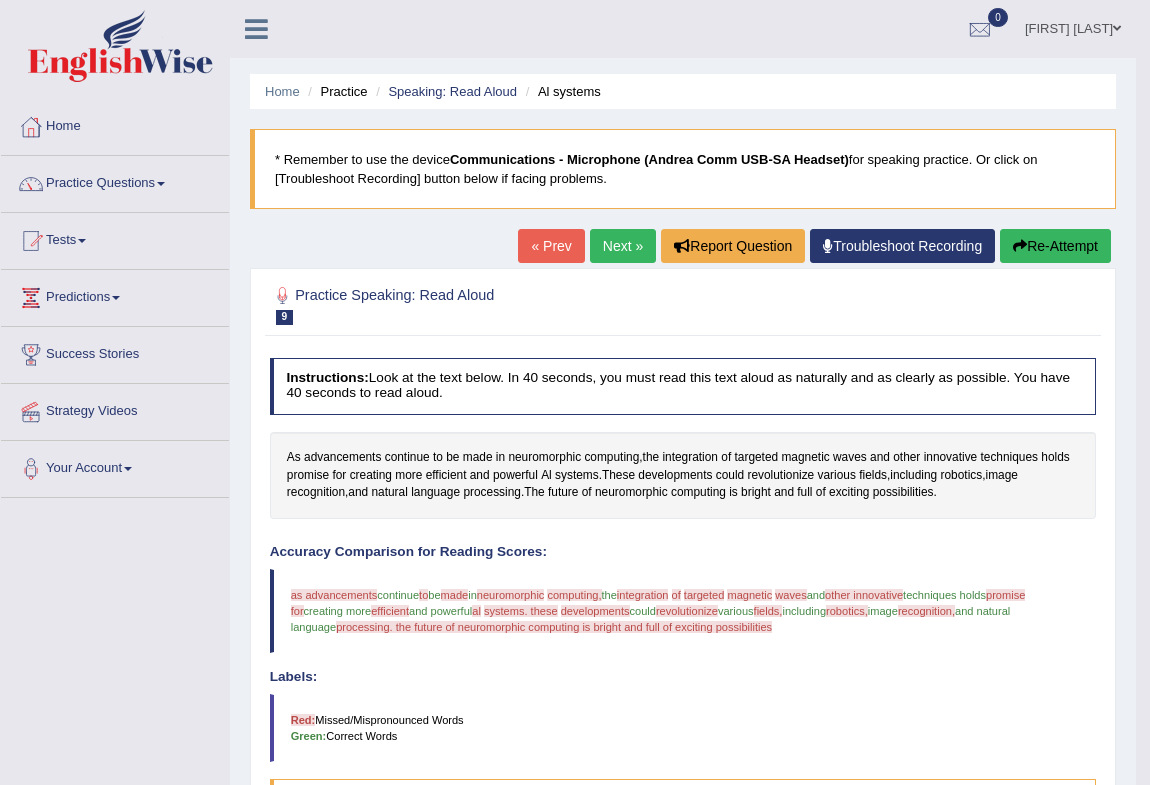 click on "Re-Attempt" at bounding box center (1055, 246) 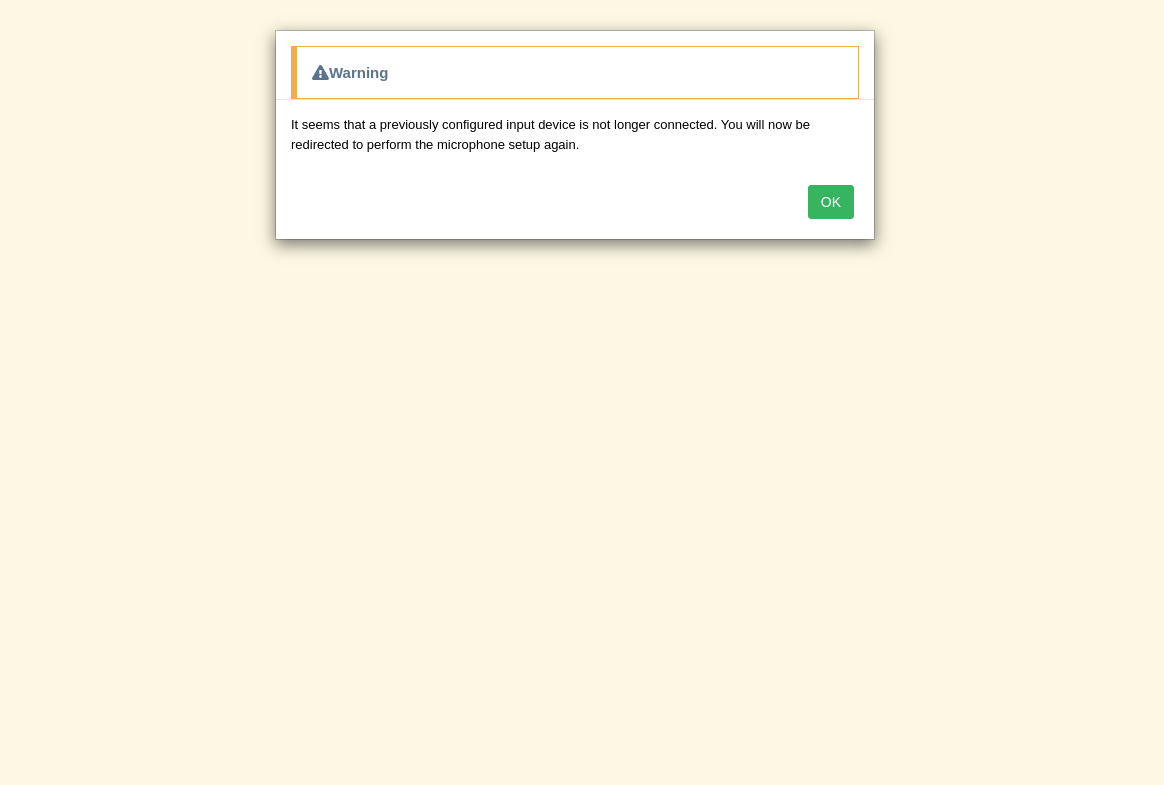scroll, scrollTop: 0, scrollLeft: 0, axis: both 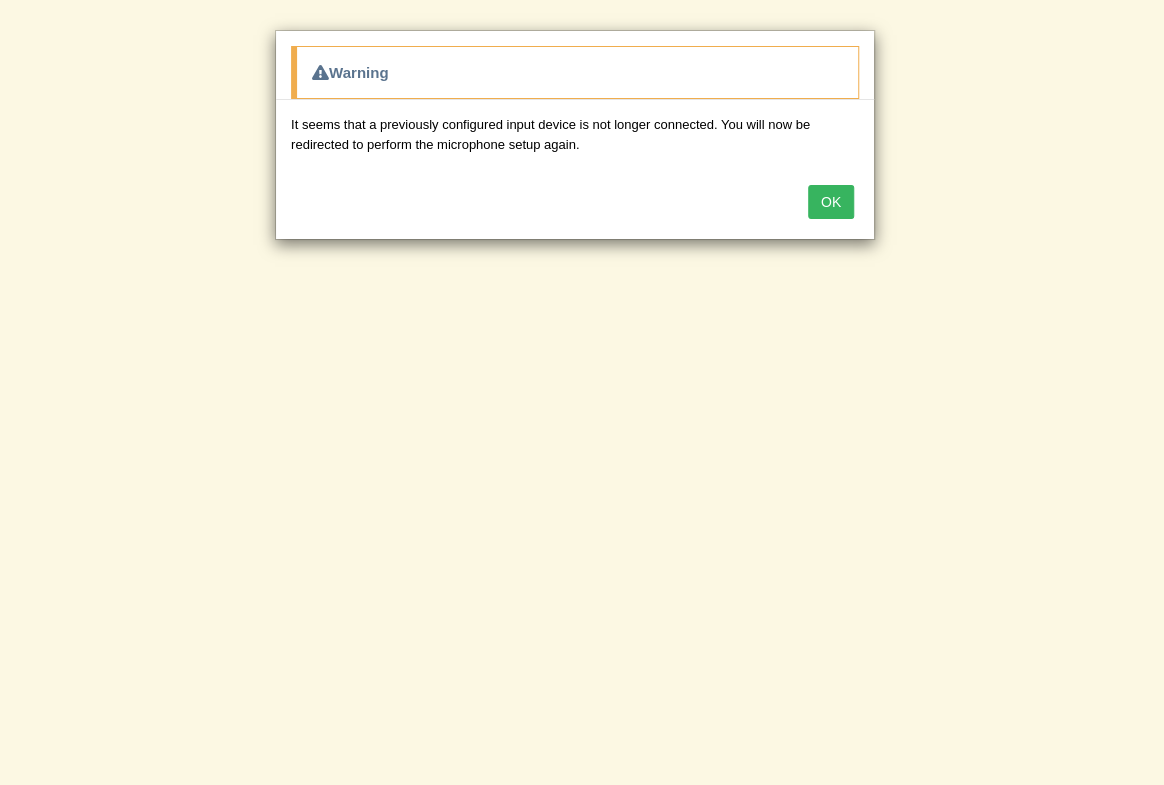 click on "OK" at bounding box center (831, 202) 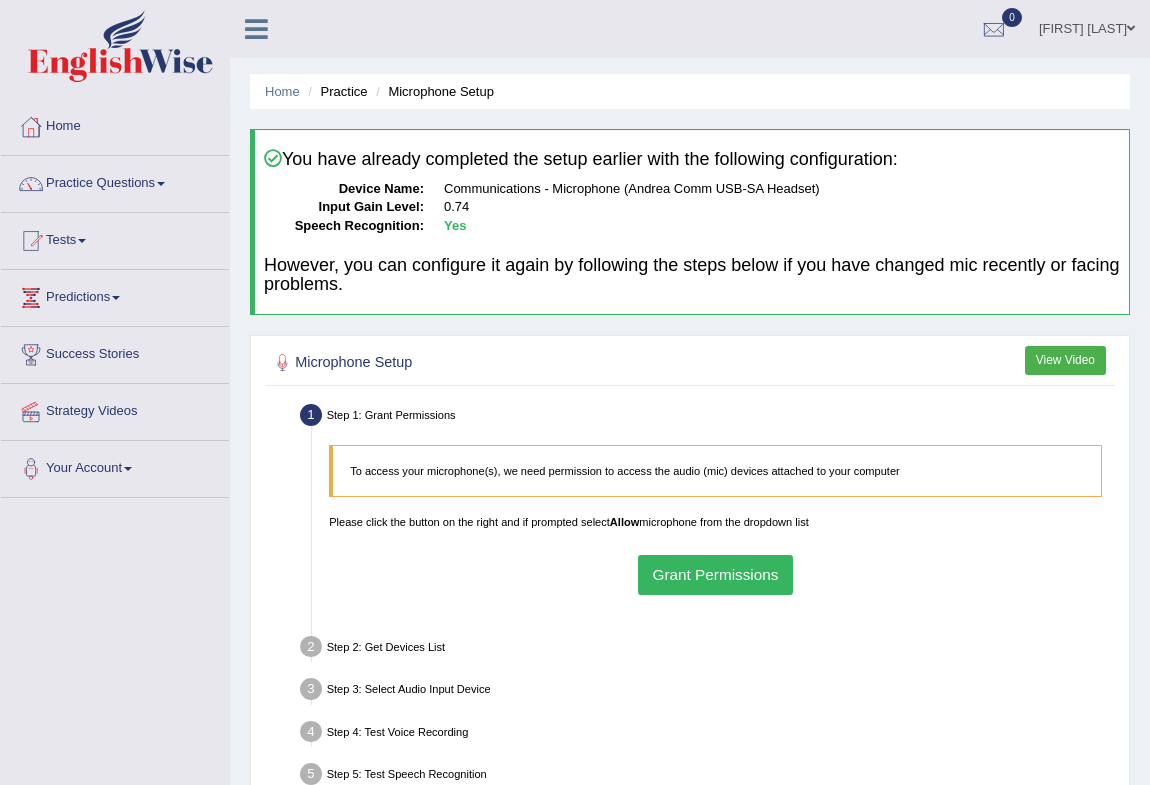 scroll, scrollTop: 0, scrollLeft: 0, axis: both 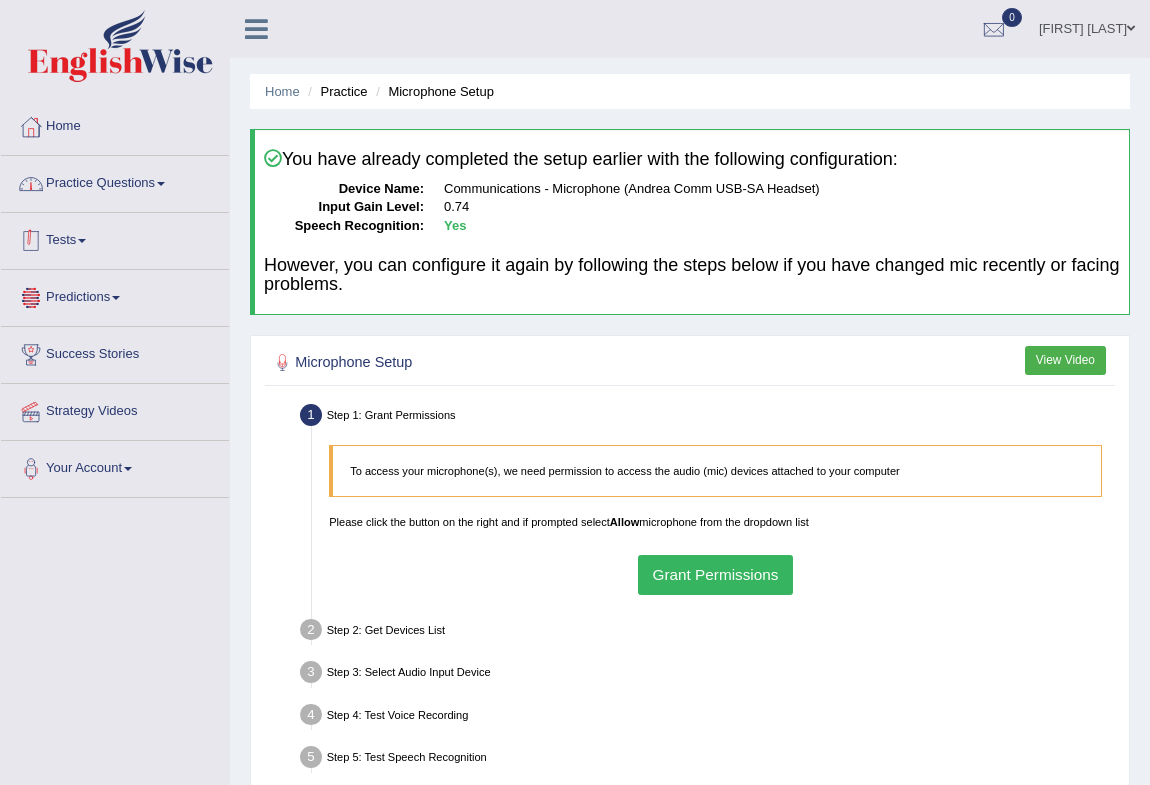 click on "Practice Questions" at bounding box center [115, 181] 